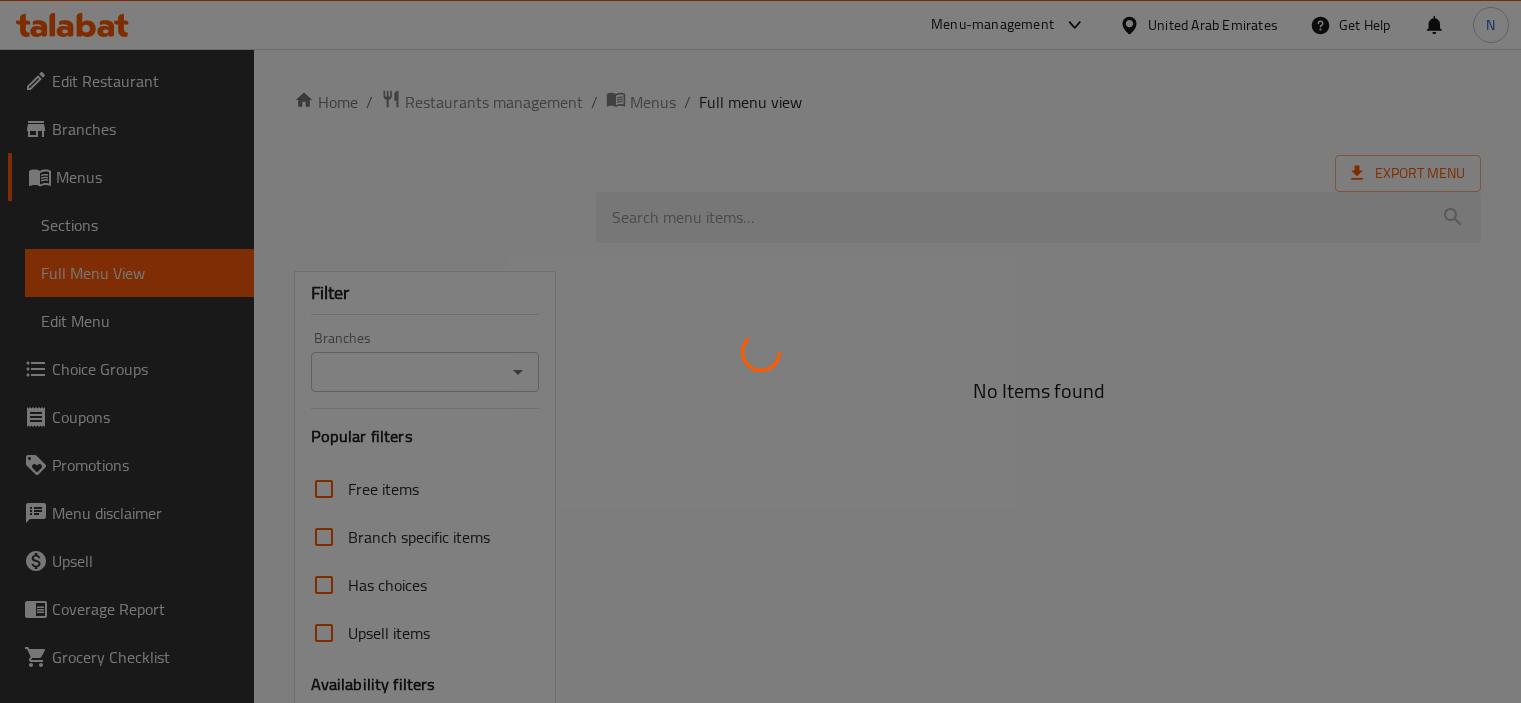 scroll, scrollTop: 0, scrollLeft: 0, axis: both 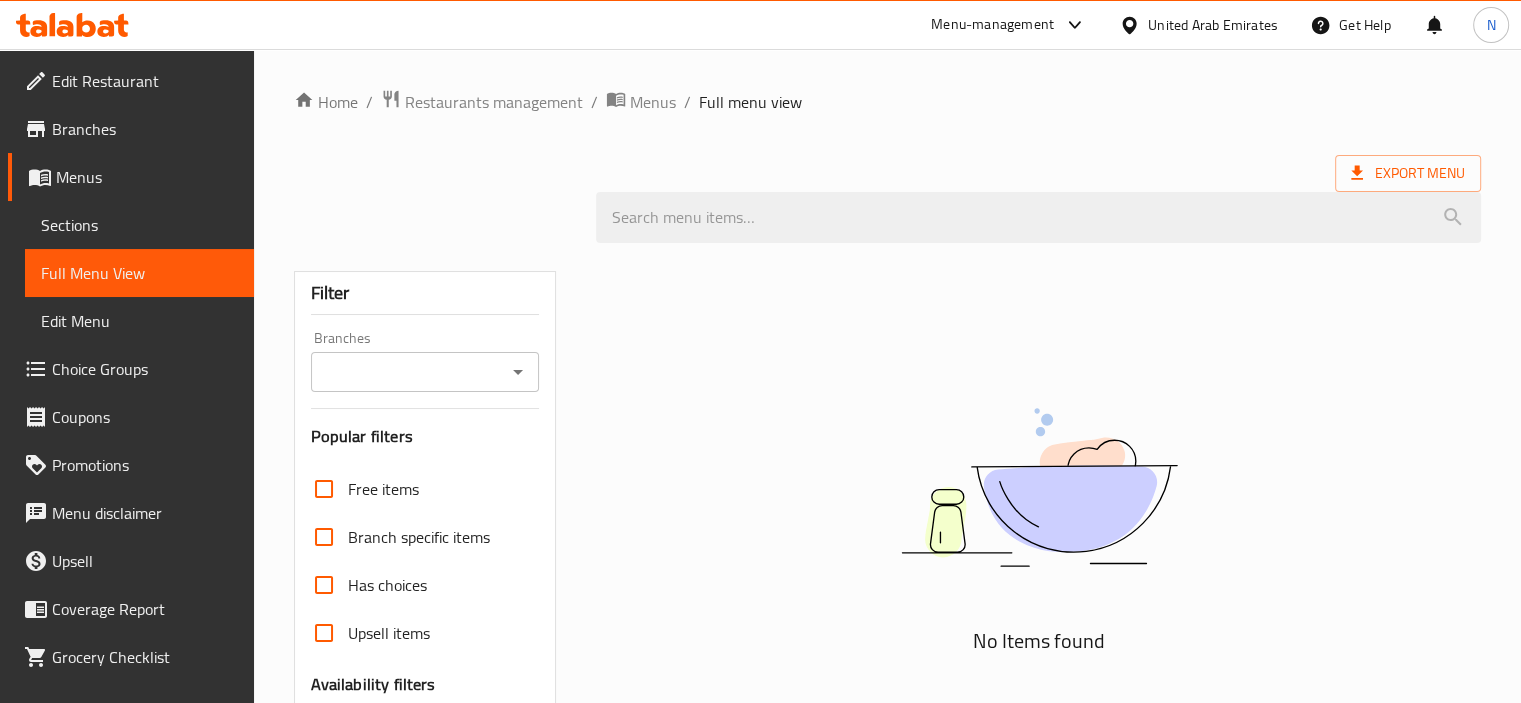 click on "Home / Restaurants management / Menus / Full menu view Export Menu Filter Branches Branches Popular filters Free items Branch specific items Has choices Upsell items Availability filters Available Not available View filters Collapse sections Collapse categories Collapse Choices No Items found" at bounding box center [887, 549] 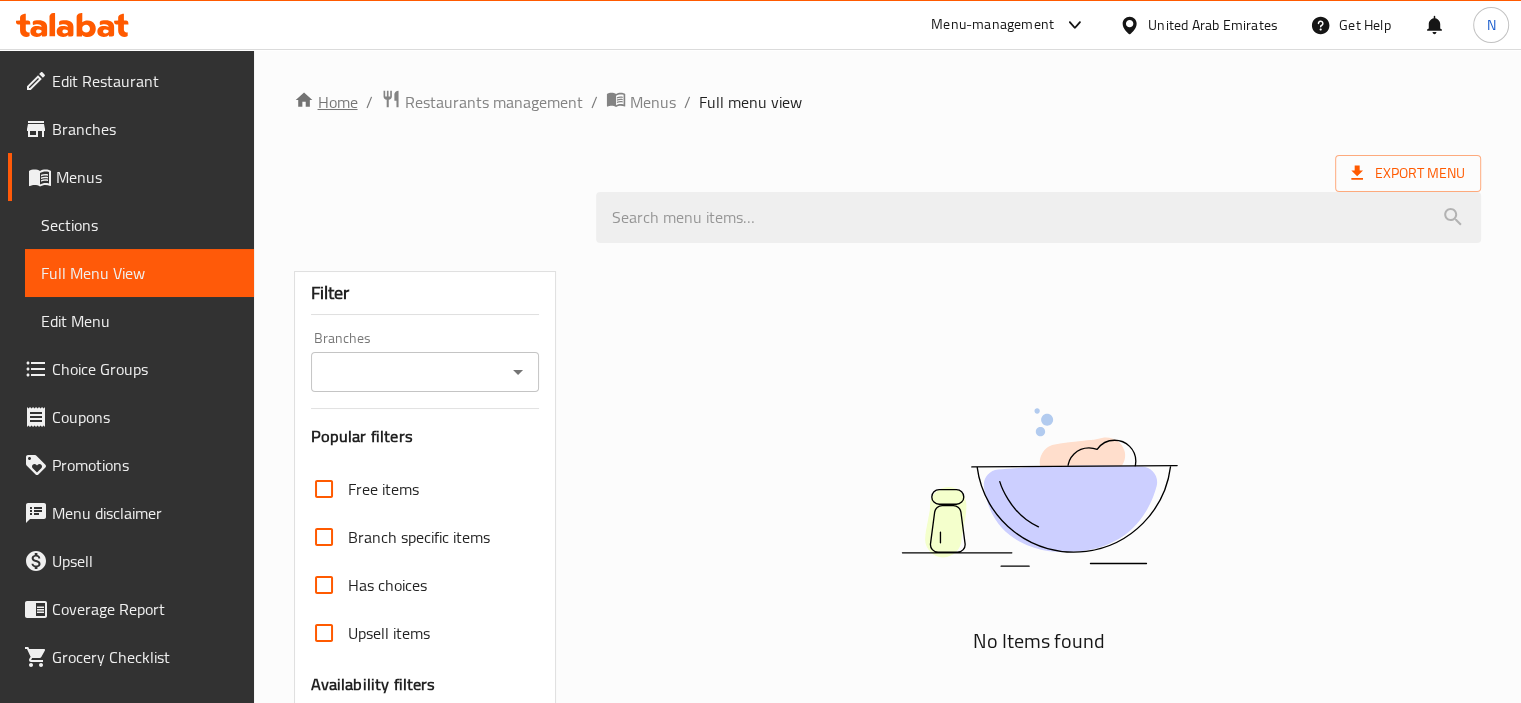 click on "Home" at bounding box center [326, 102] 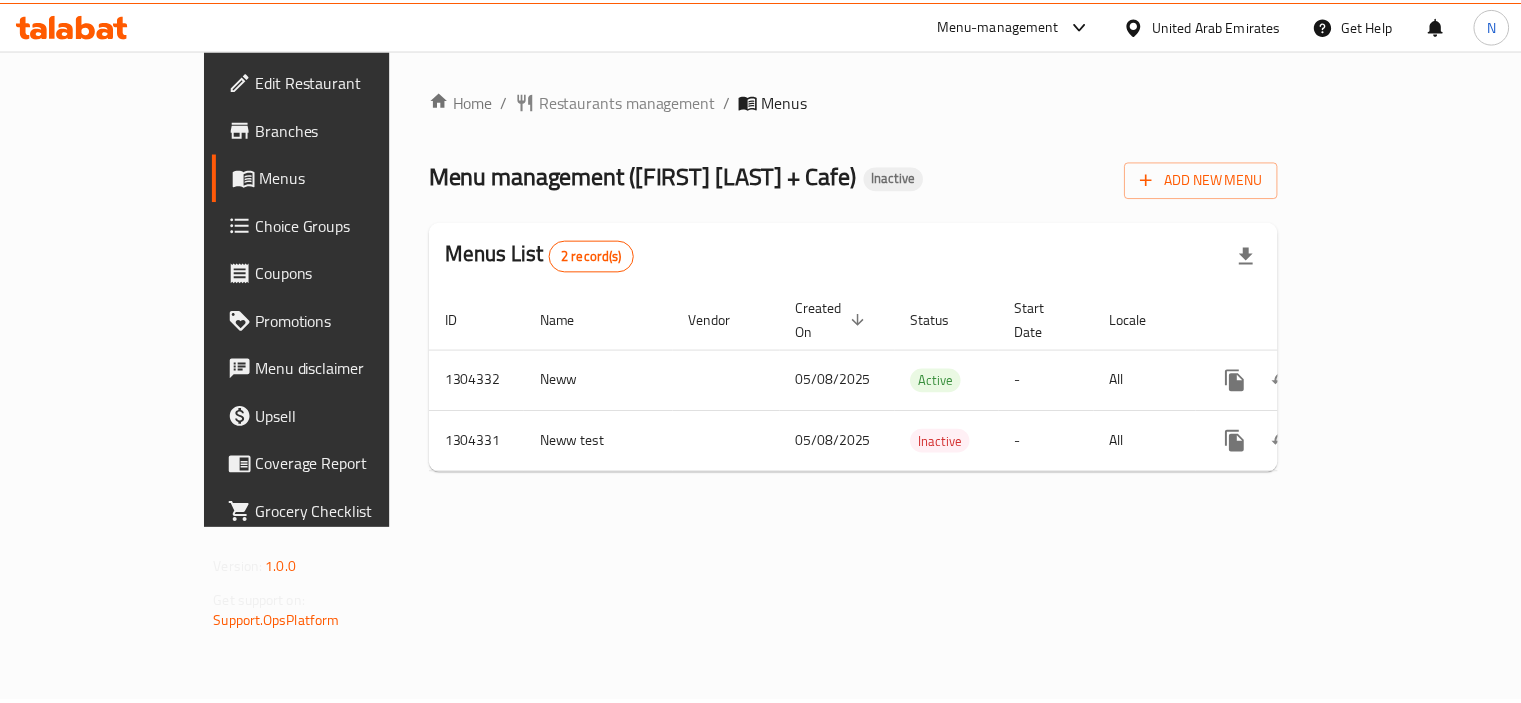 scroll, scrollTop: 0, scrollLeft: 0, axis: both 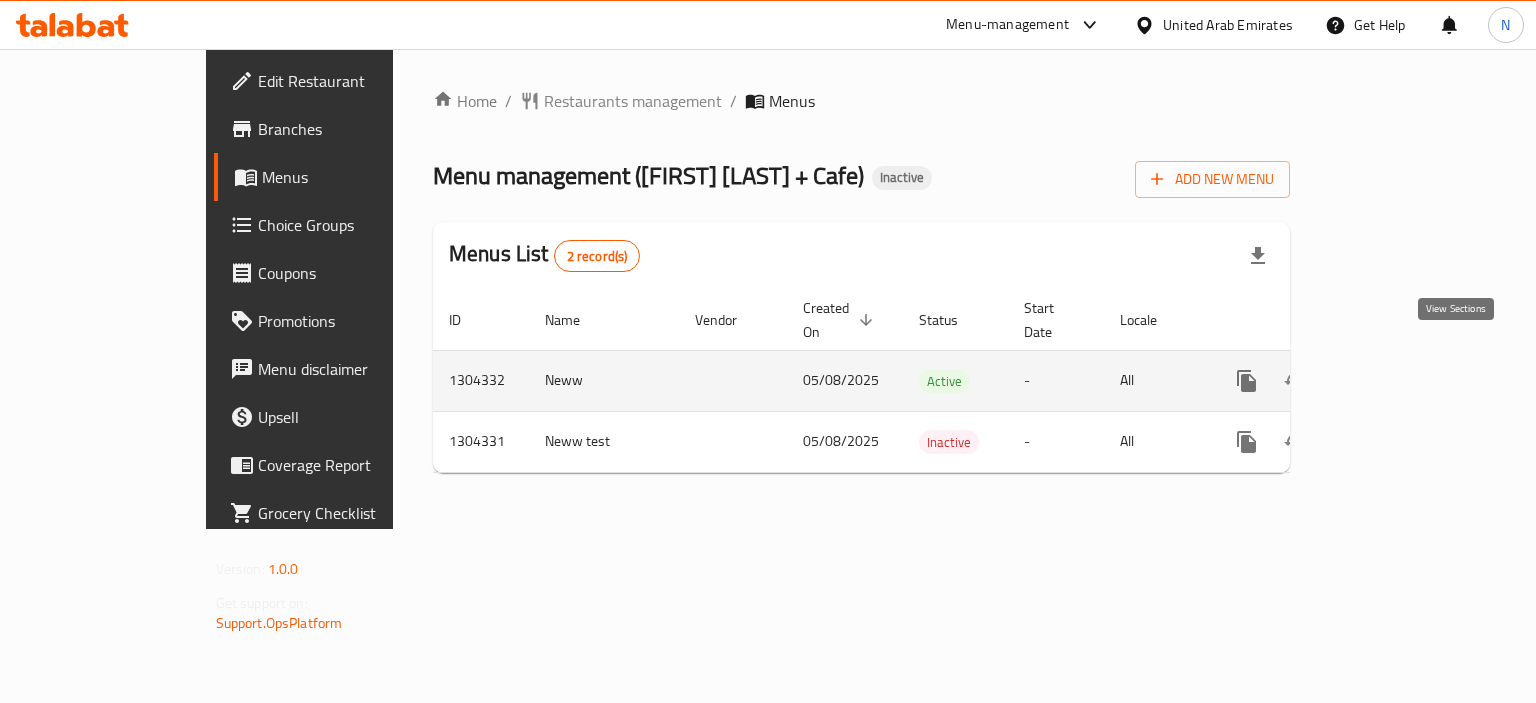click at bounding box center (1391, 381) 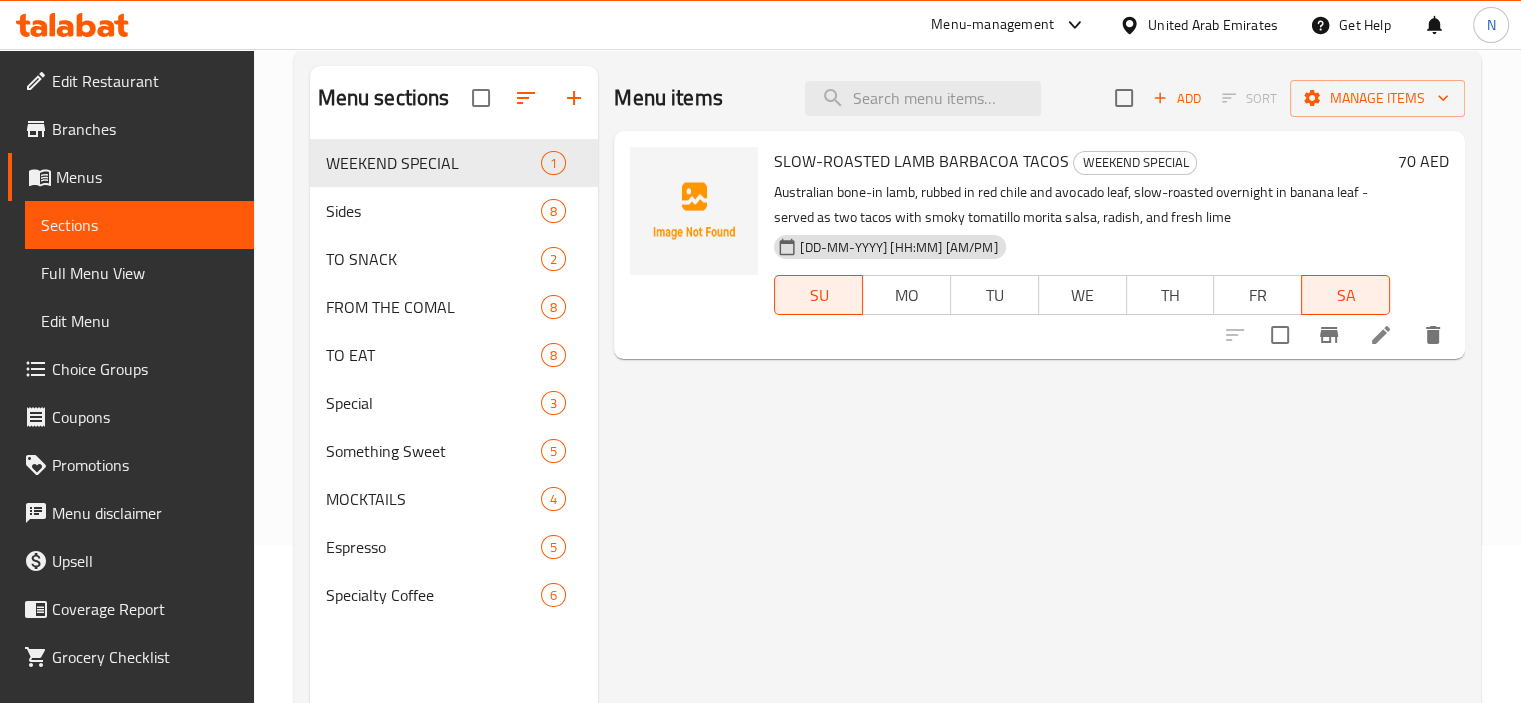 scroll, scrollTop: 157, scrollLeft: 0, axis: vertical 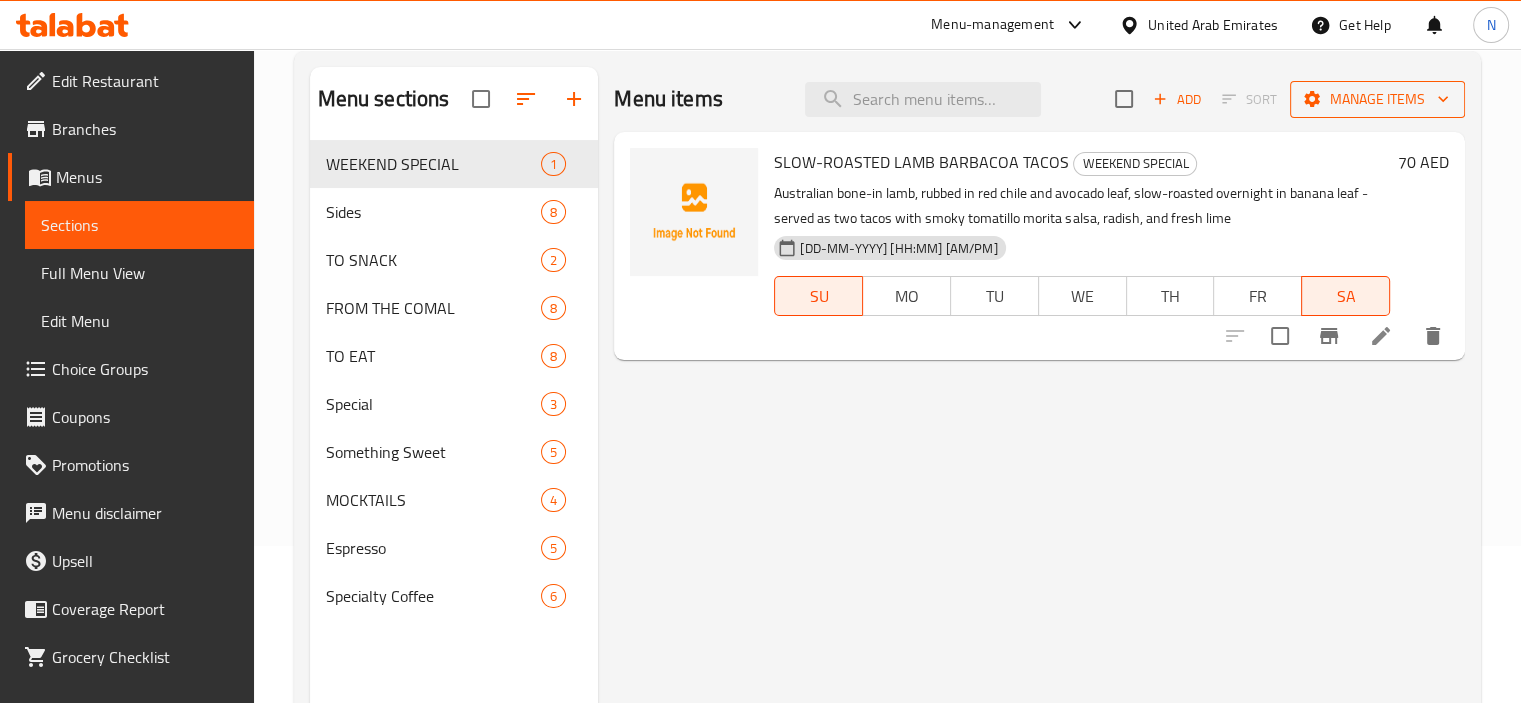 click on "Manage items" at bounding box center (1377, 99) 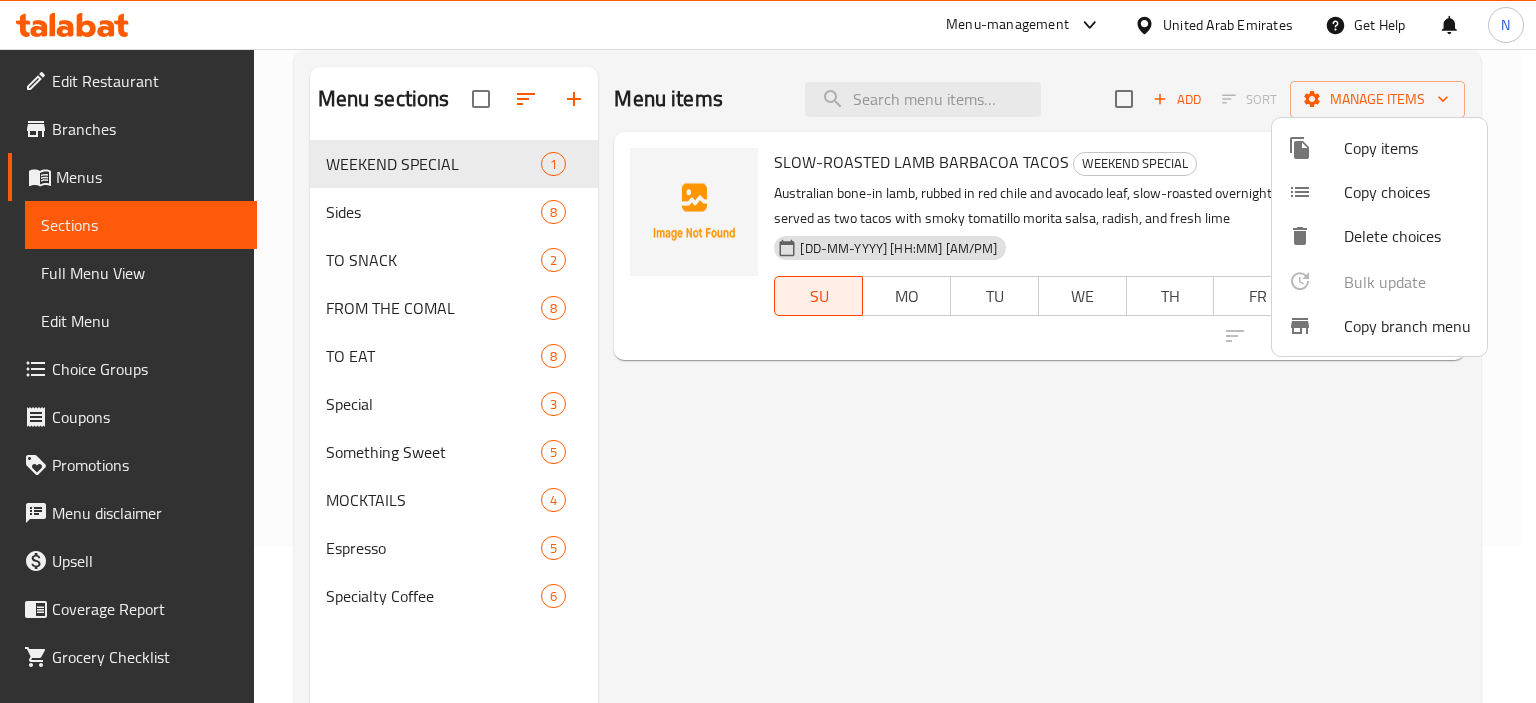 click at bounding box center [768, 351] 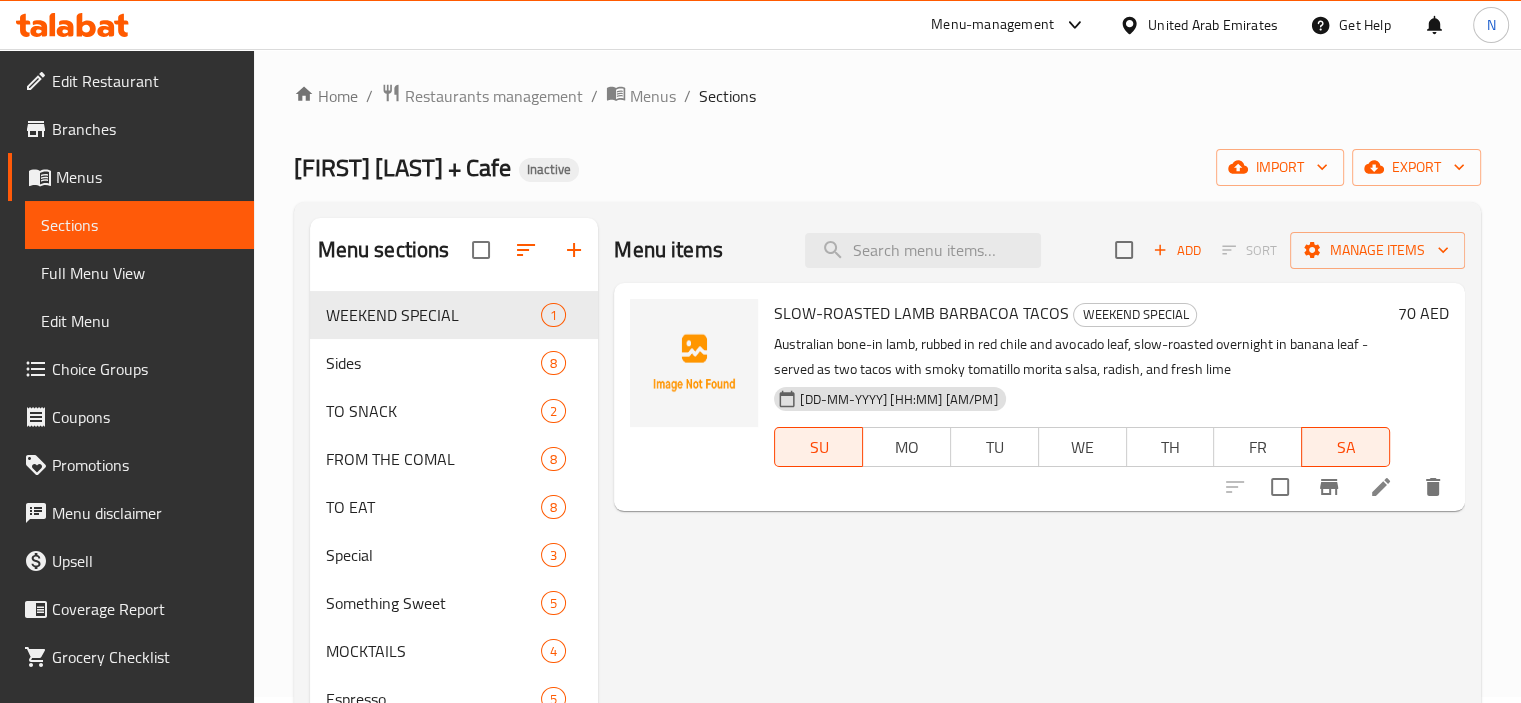 scroll, scrollTop: 3, scrollLeft: 0, axis: vertical 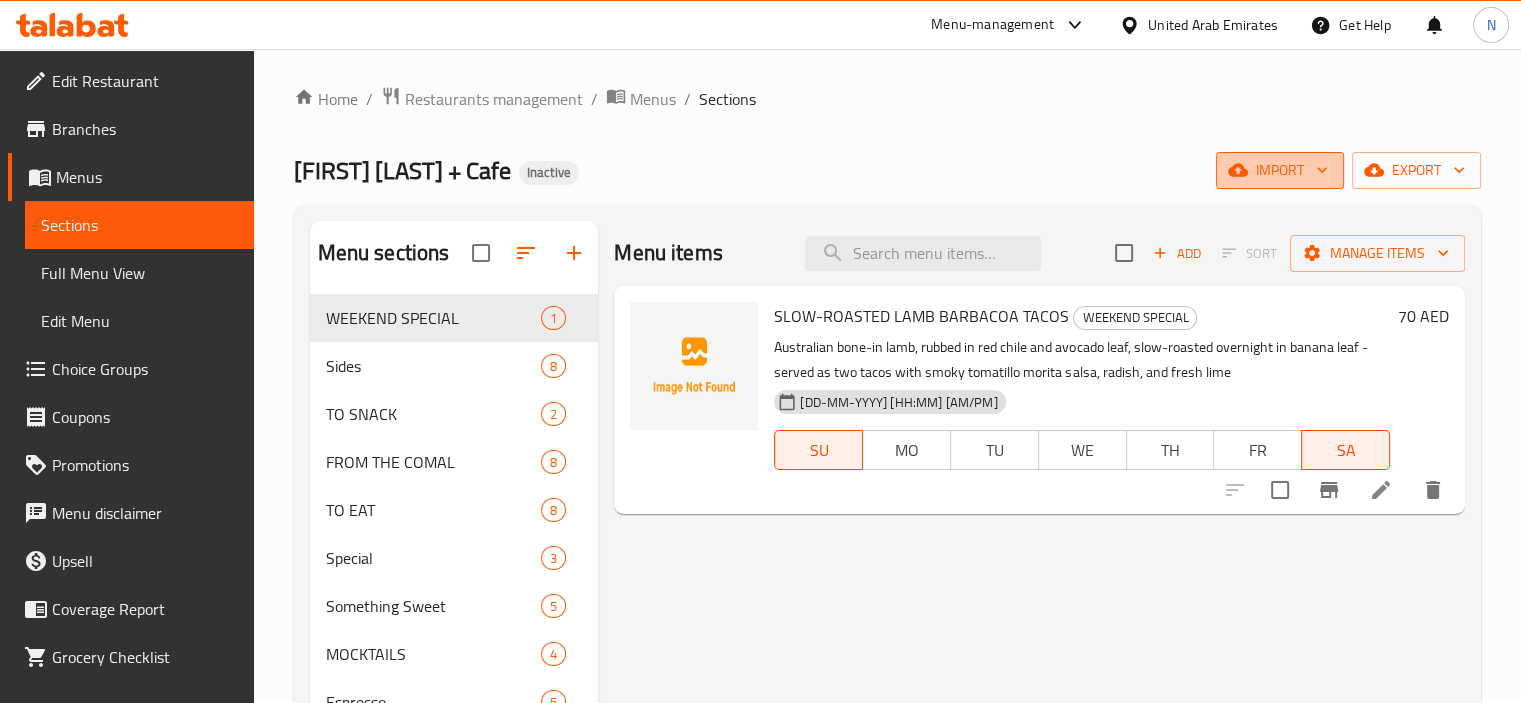 click on "import" at bounding box center (1280, 170) 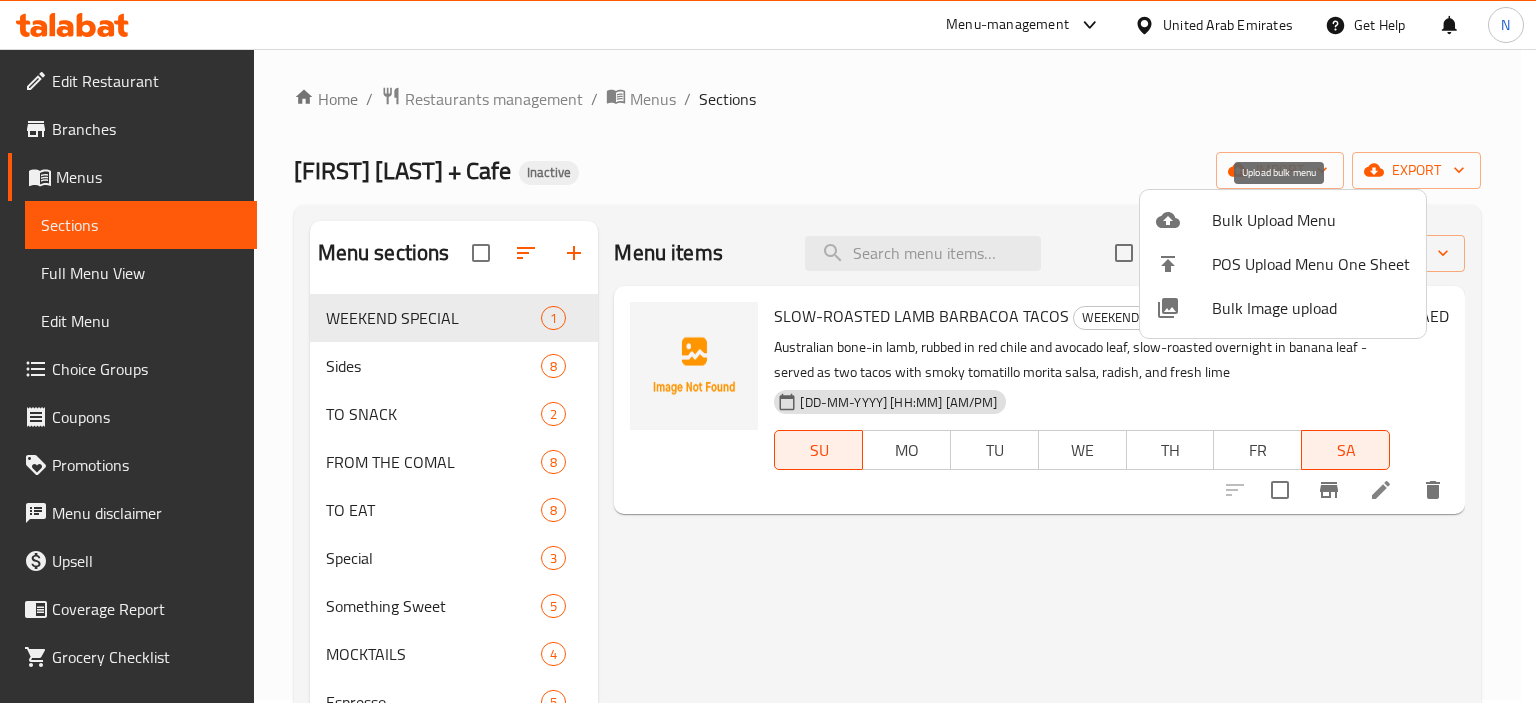 click on "Bulk Upload Menu" at bounding box center (1311, 220) 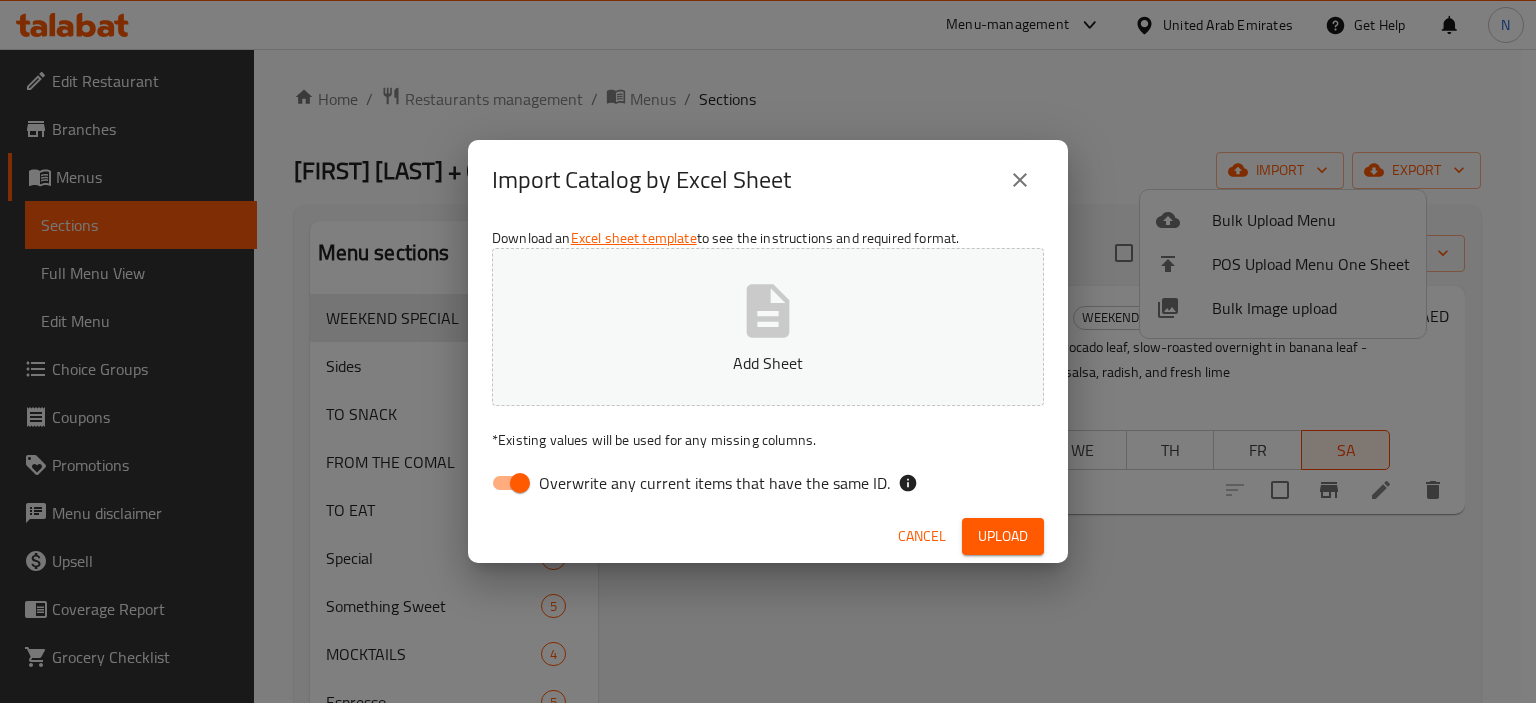 click on "Add Sheet" at bounding box center (768, 327) 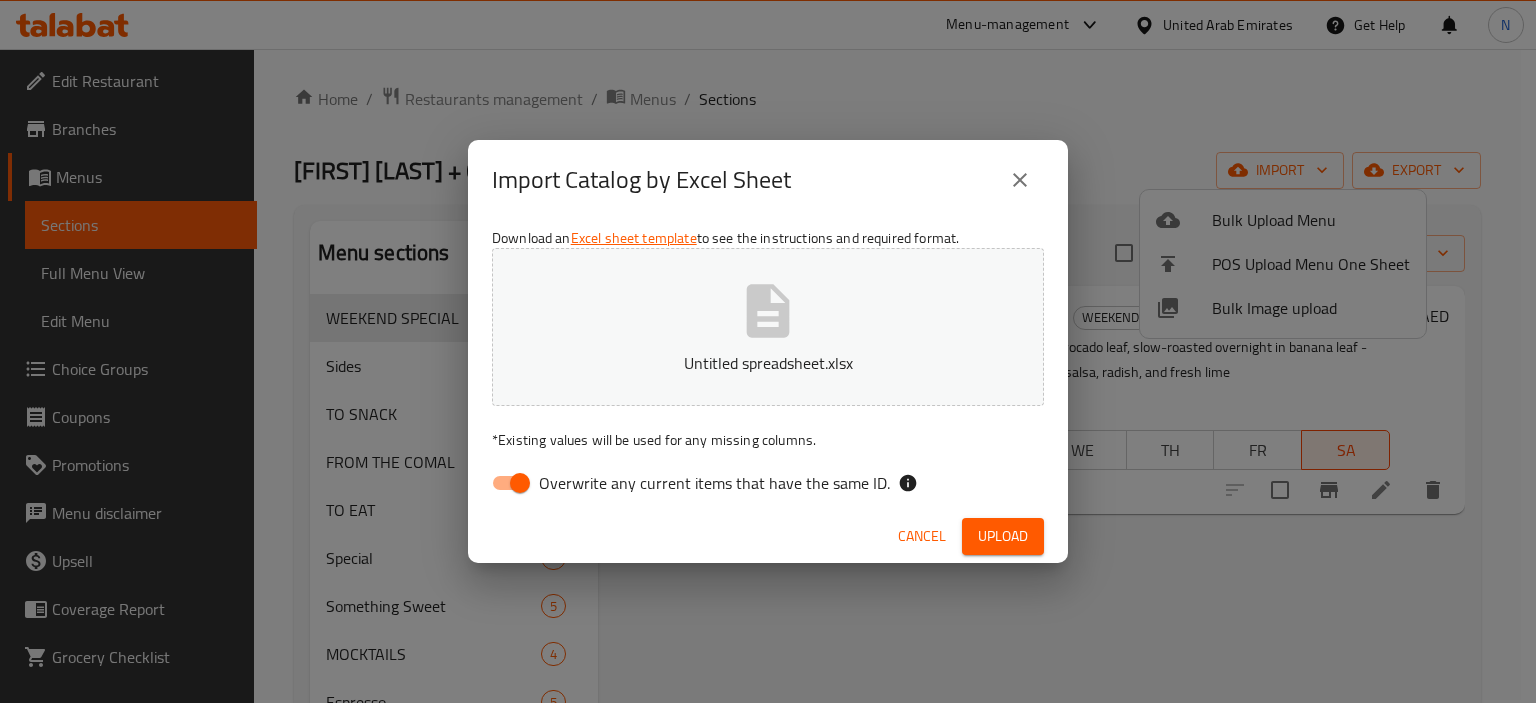 click on "Overwrite any current items that have the same ID." at bounding box center [520, 483] 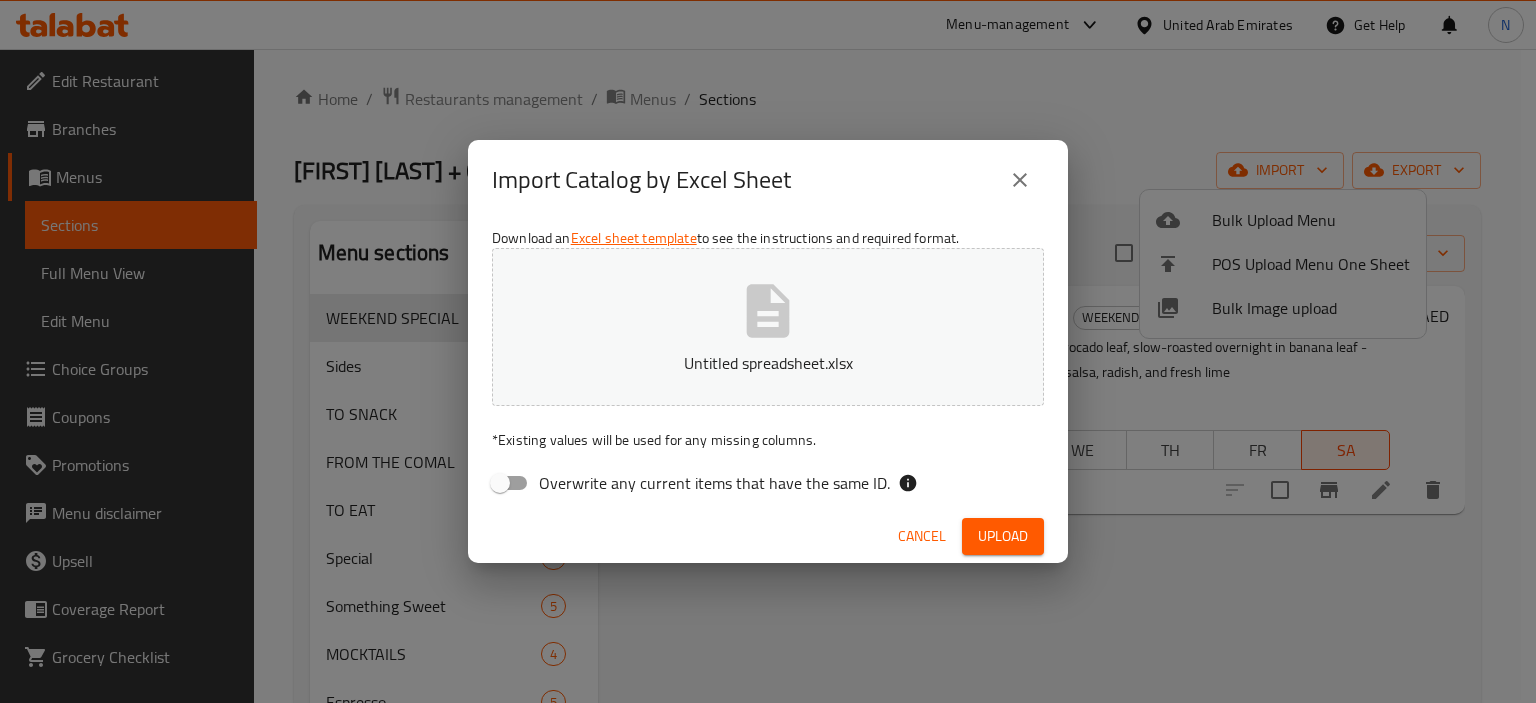click on "Upload" at bounding box center [1003, 536] 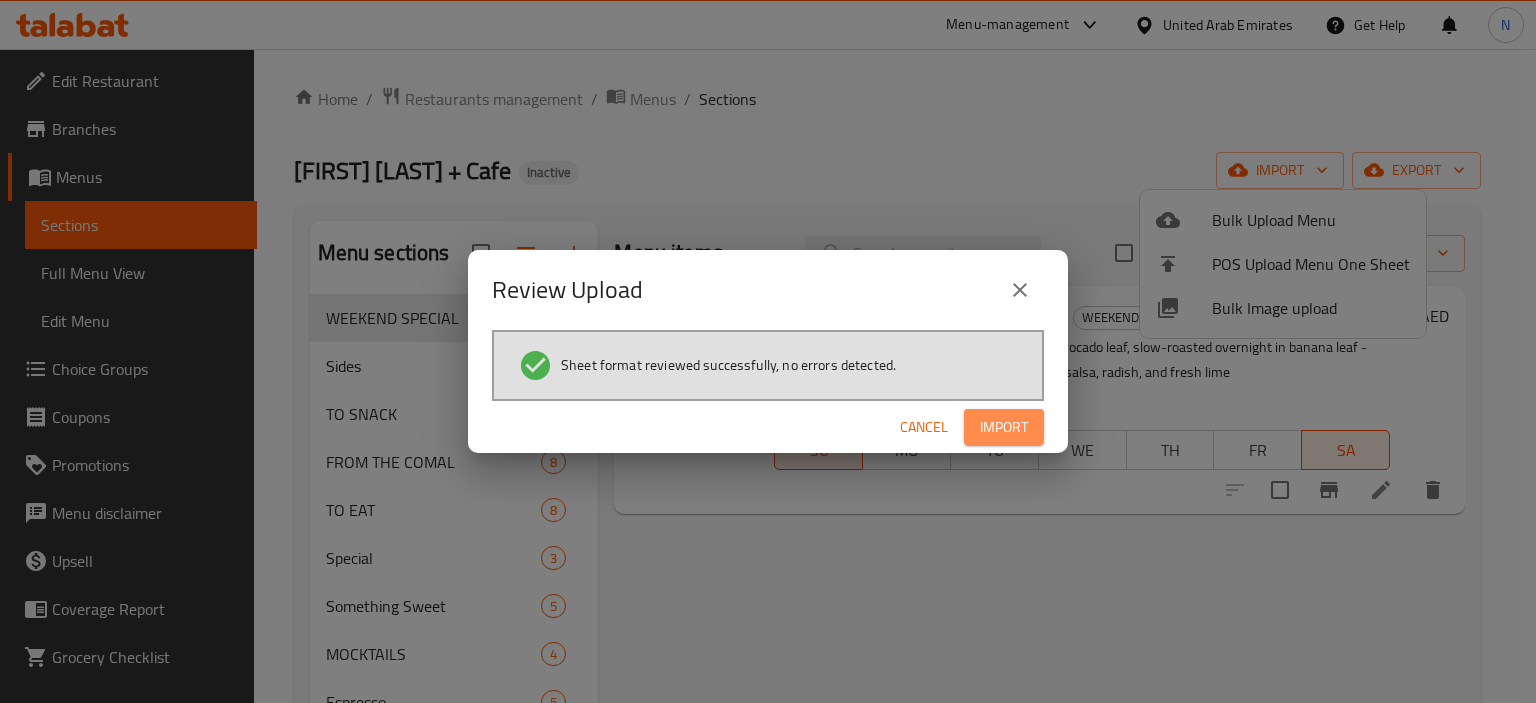 click on "Import" at bounding box center (1004, 427) 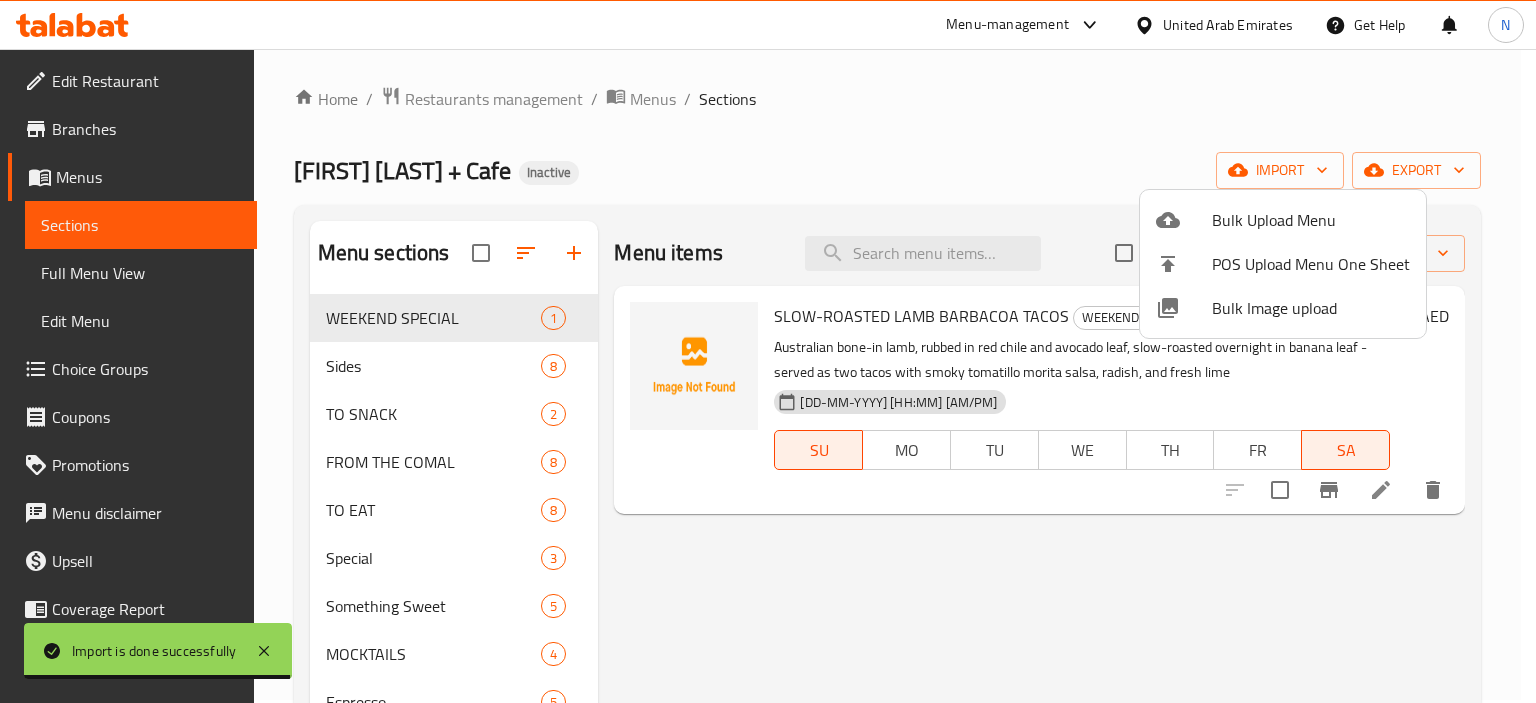 click at bounding box center (768, 351) 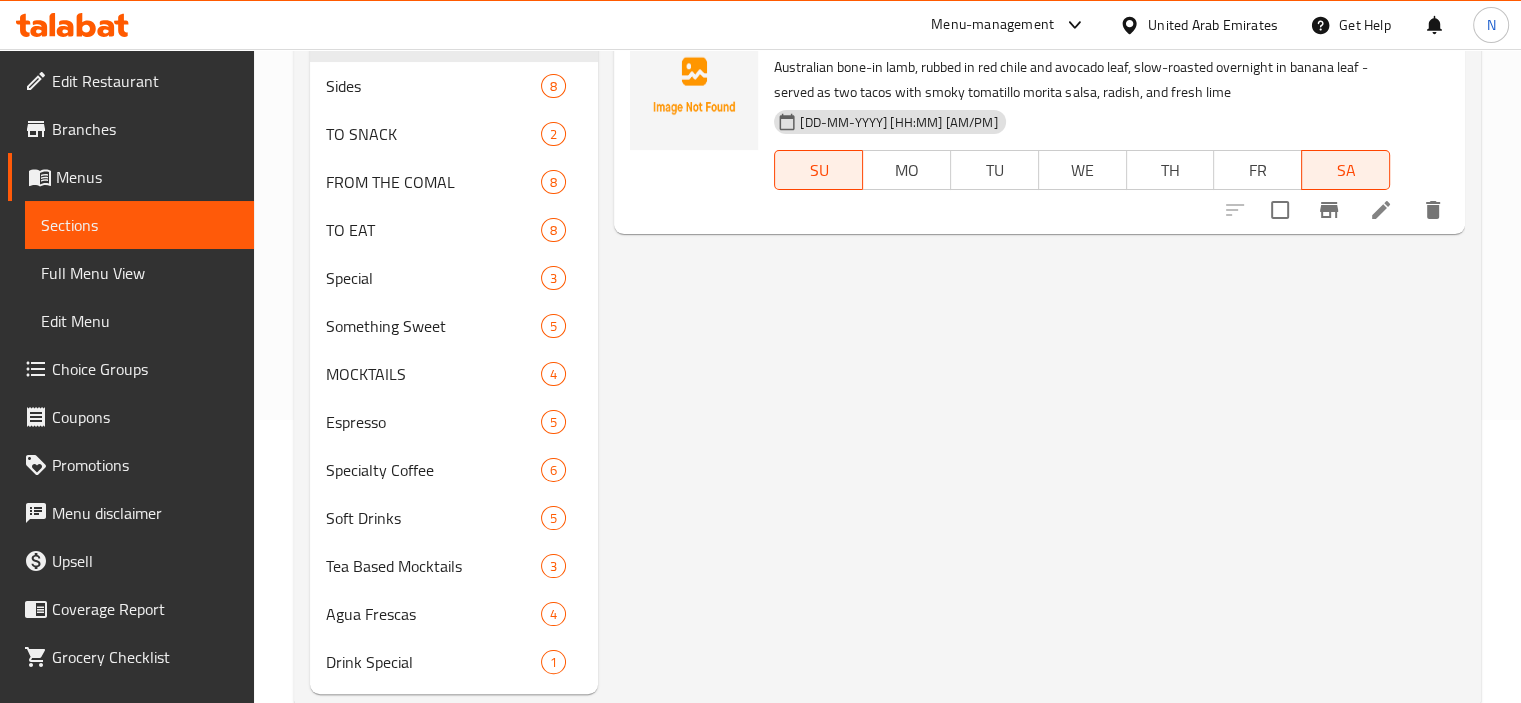 scroll, scrollTop: 329, scrollLeft: 0, axis: vertical 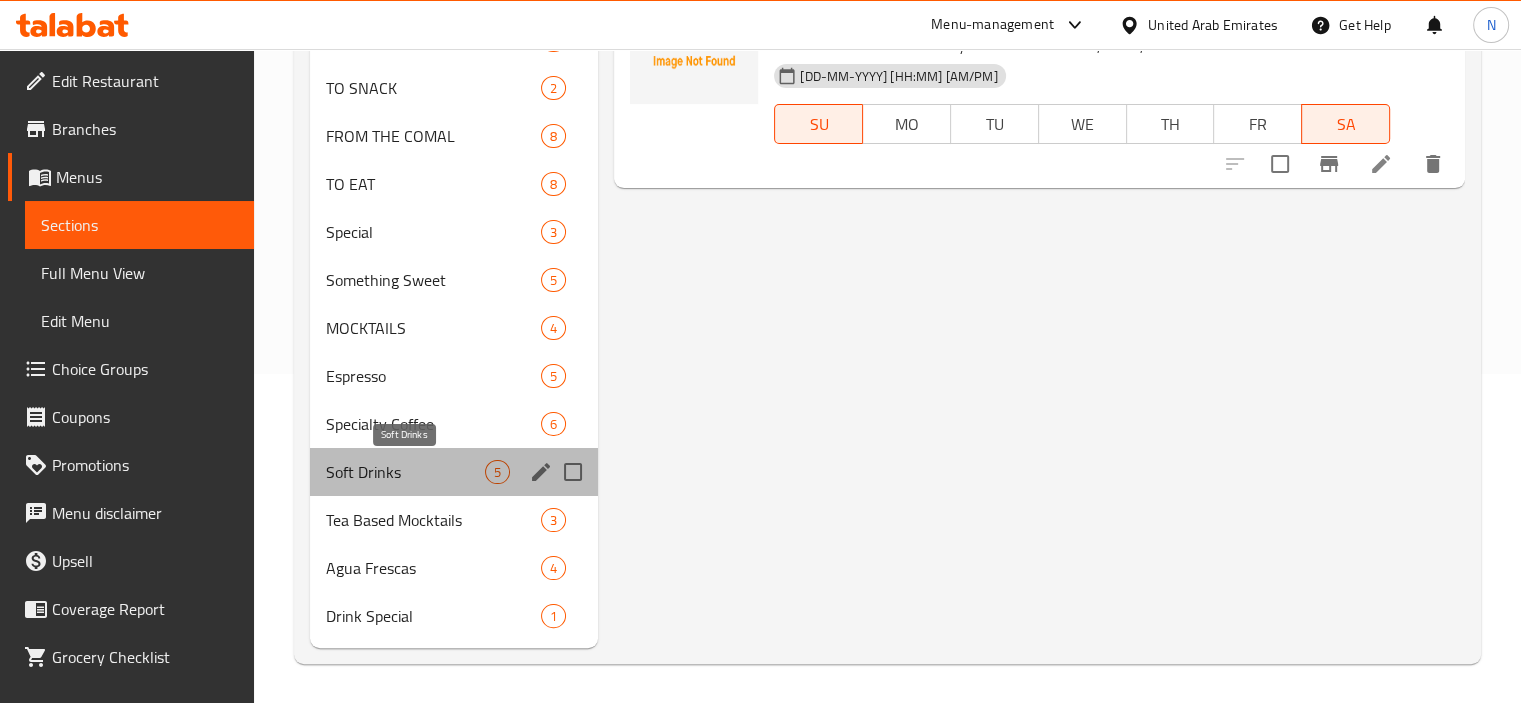 click on "Soft Drinks" at bounding box center [406, 472] 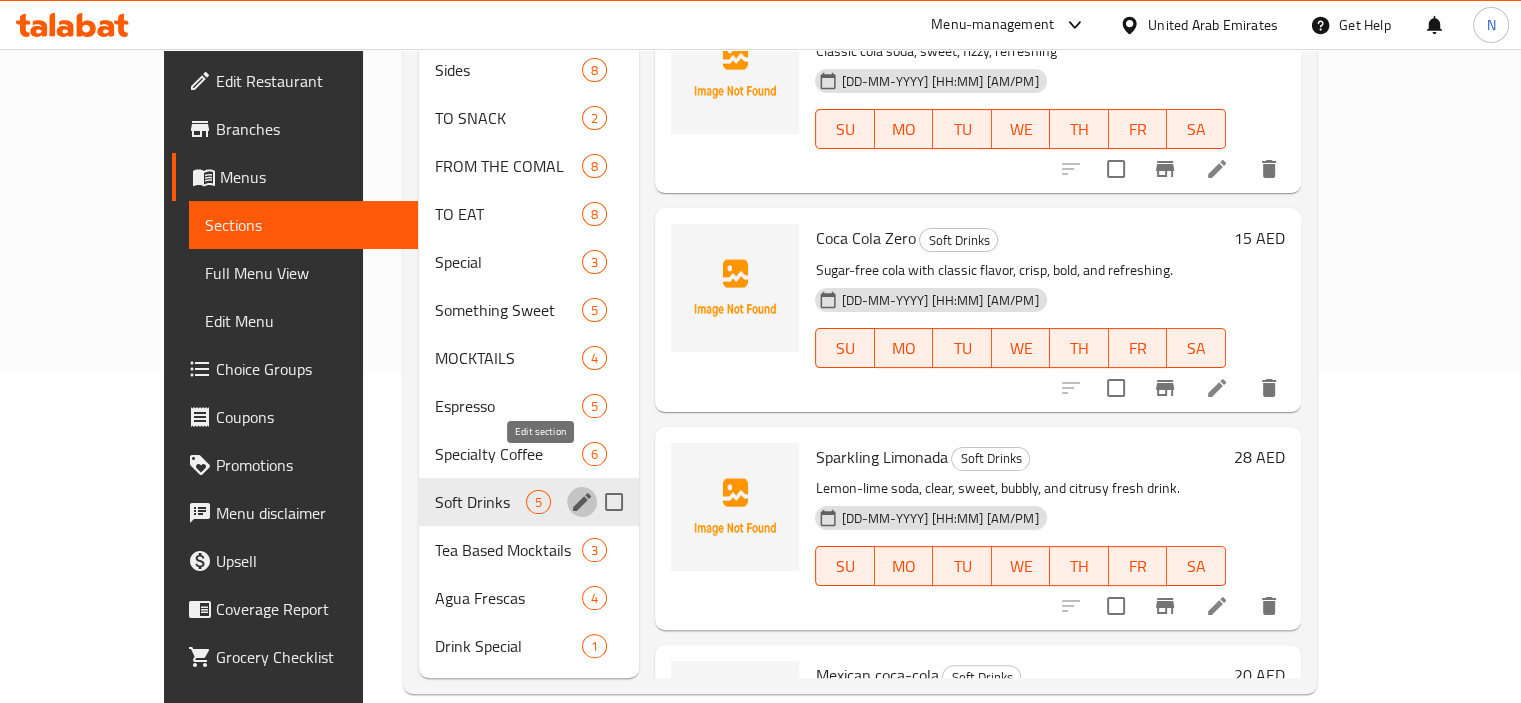 click 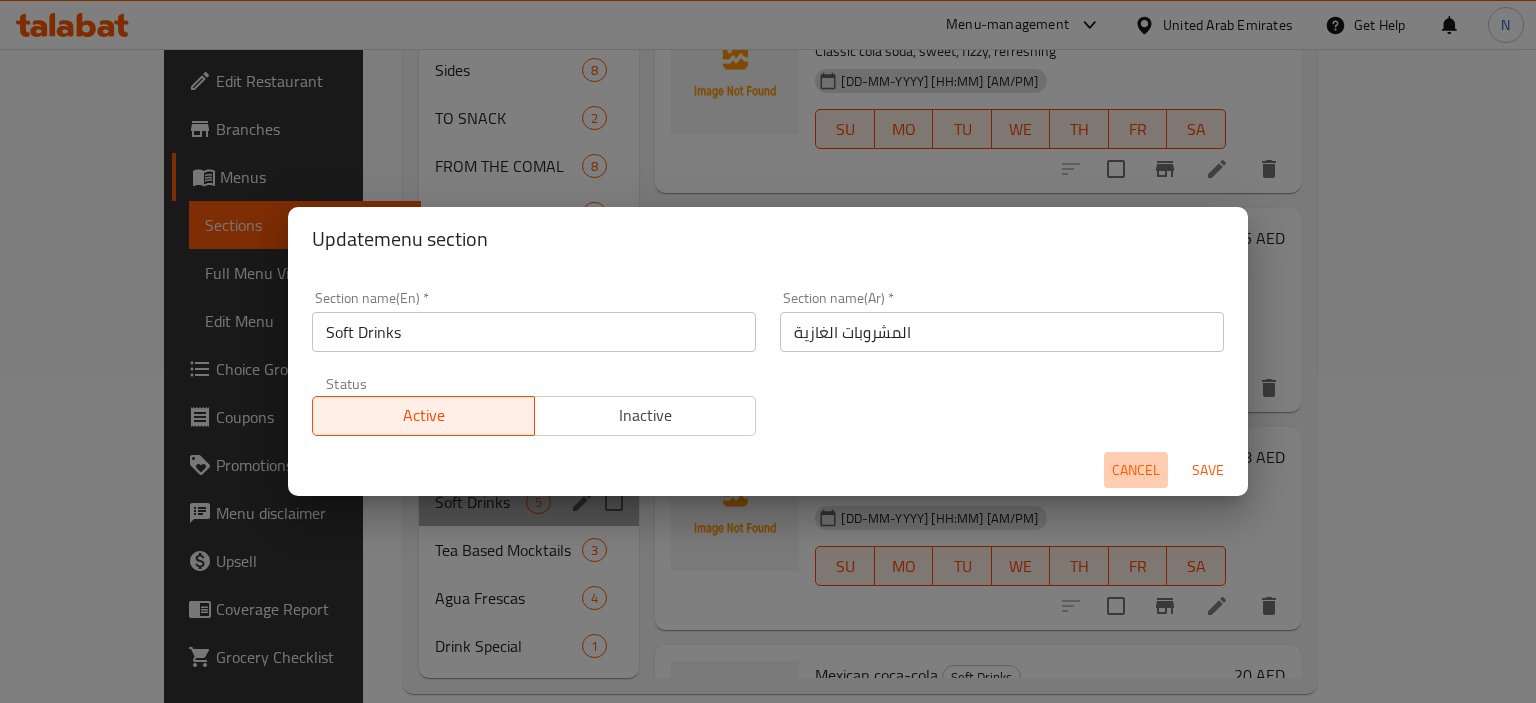 click on "Cancel" at bounding box center (1136, 470) 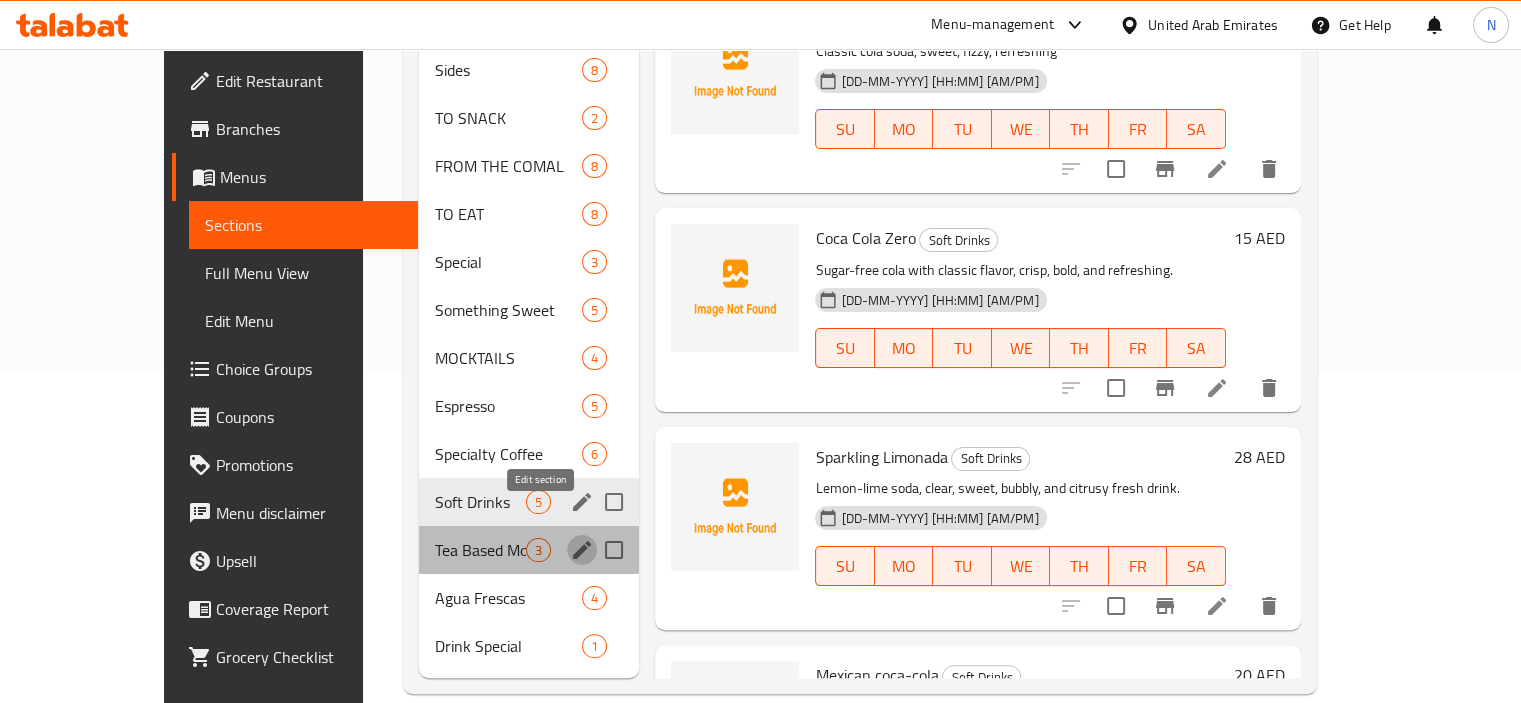 click 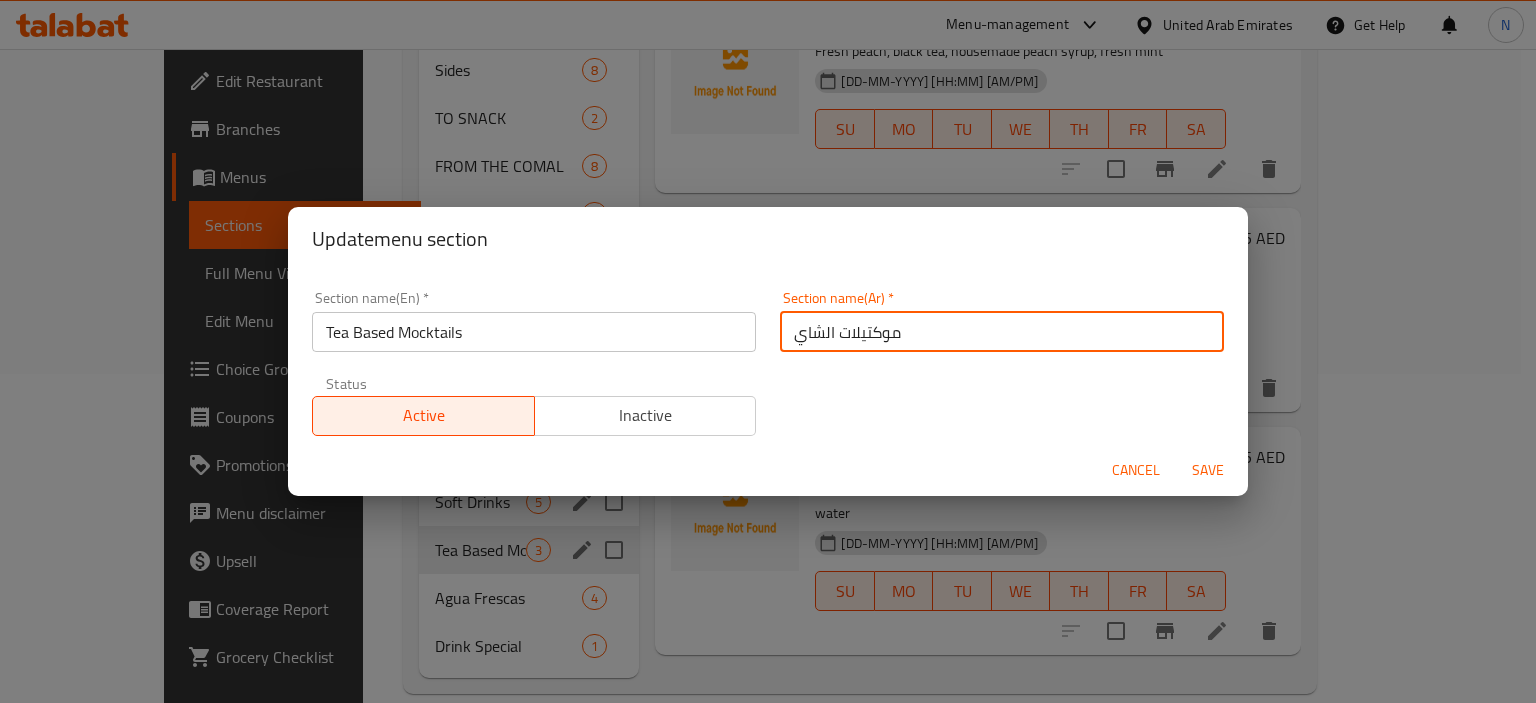 click on "موكتيلات الشاي" at bounding box center [1002, 332] 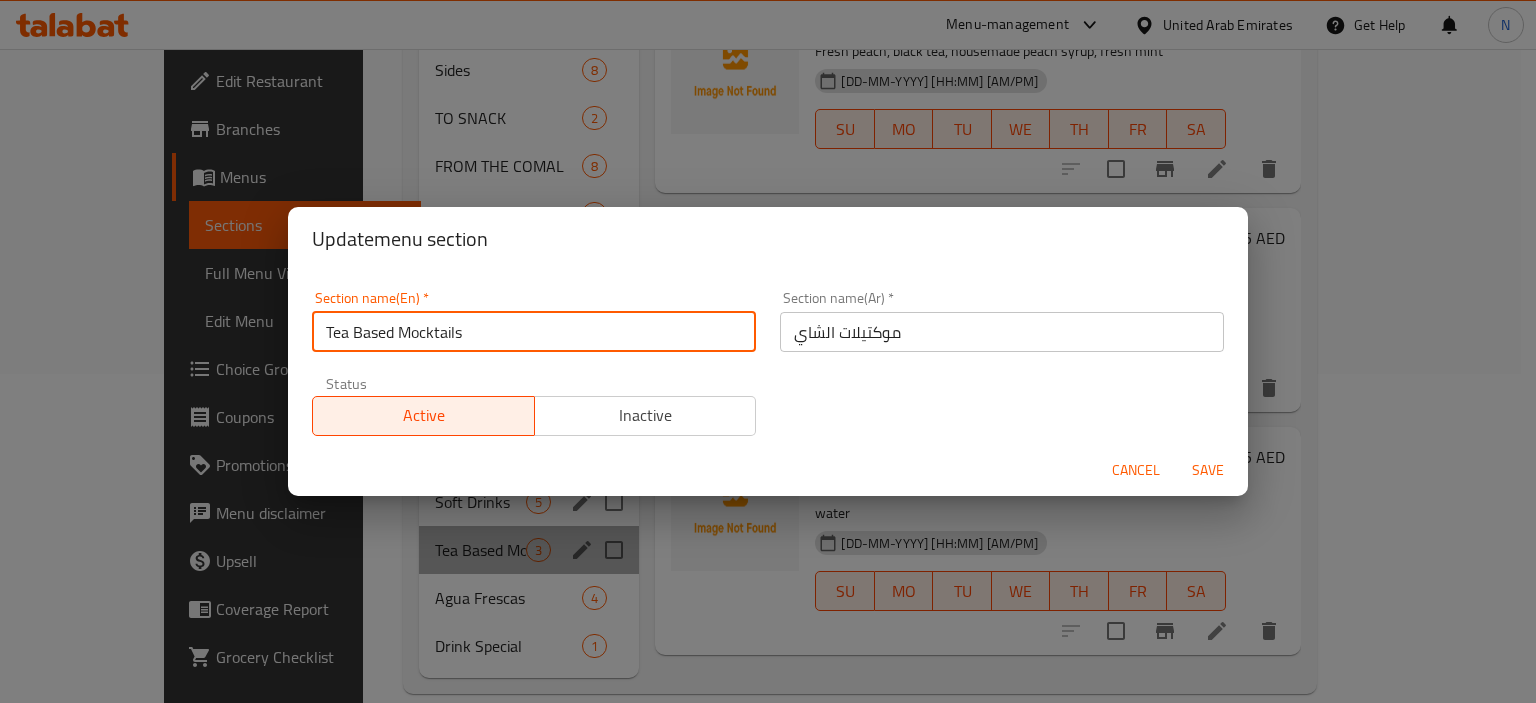 drag, startPoint x: 392, startPoint y: 333, endPoint x: 283, endPoint y: 339, distance: 109.165016 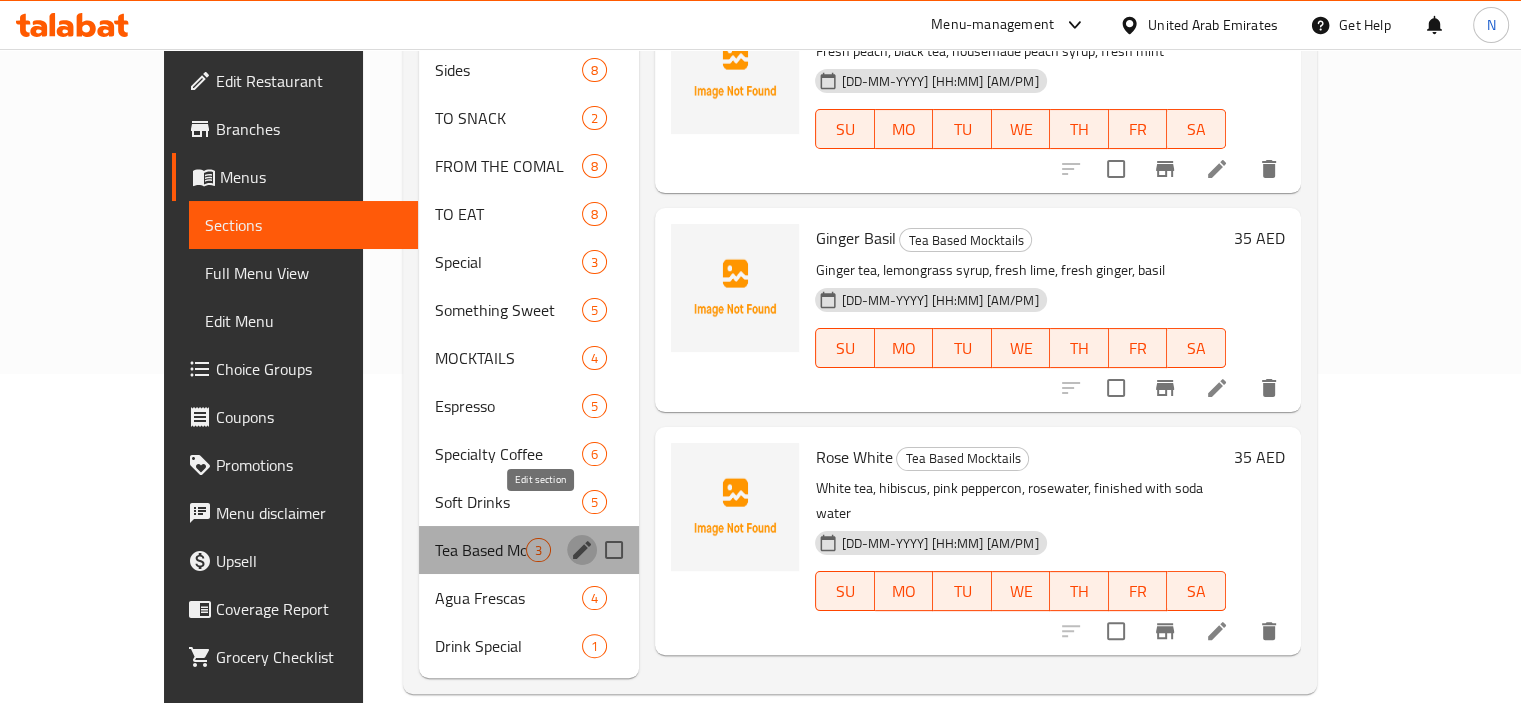 click 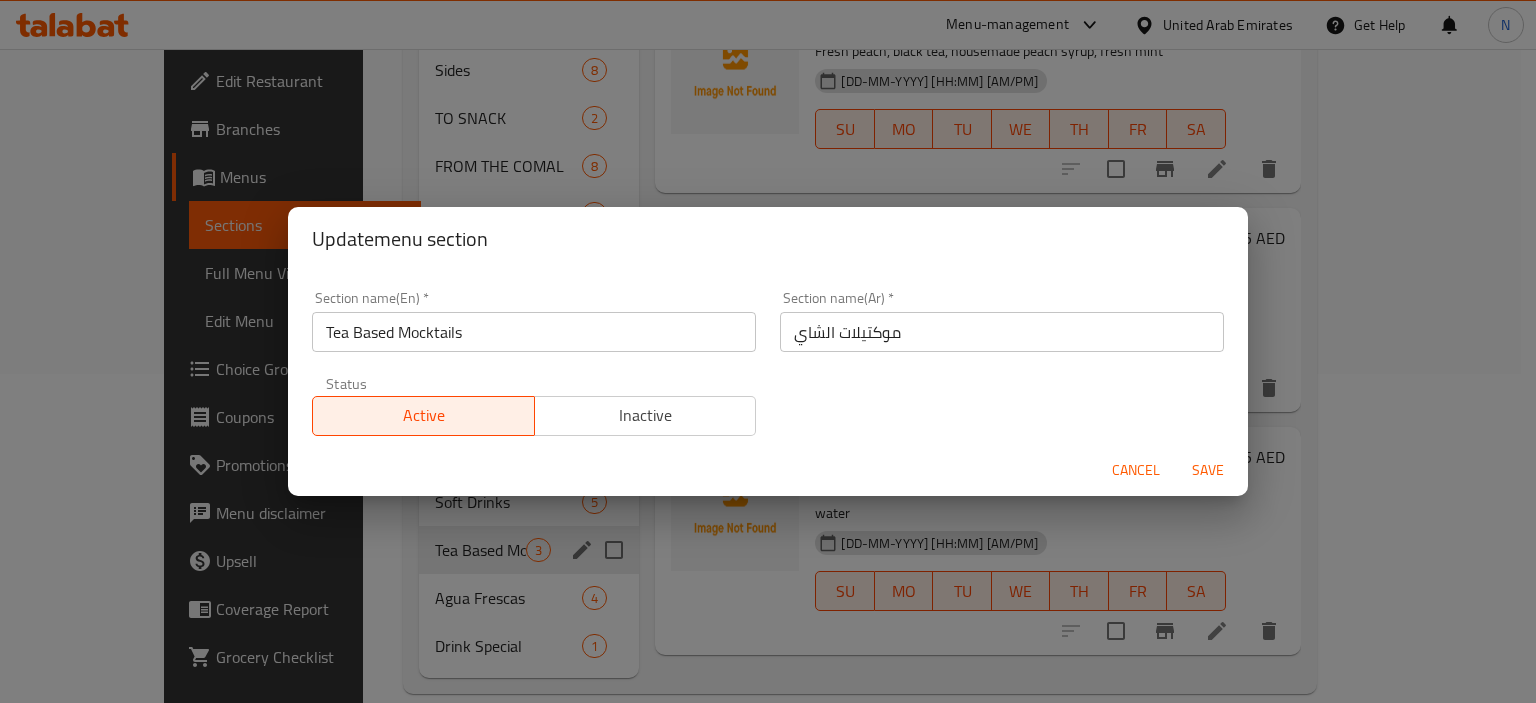click on "موكتيلات الشاي" at bounding box center (1002, 332) 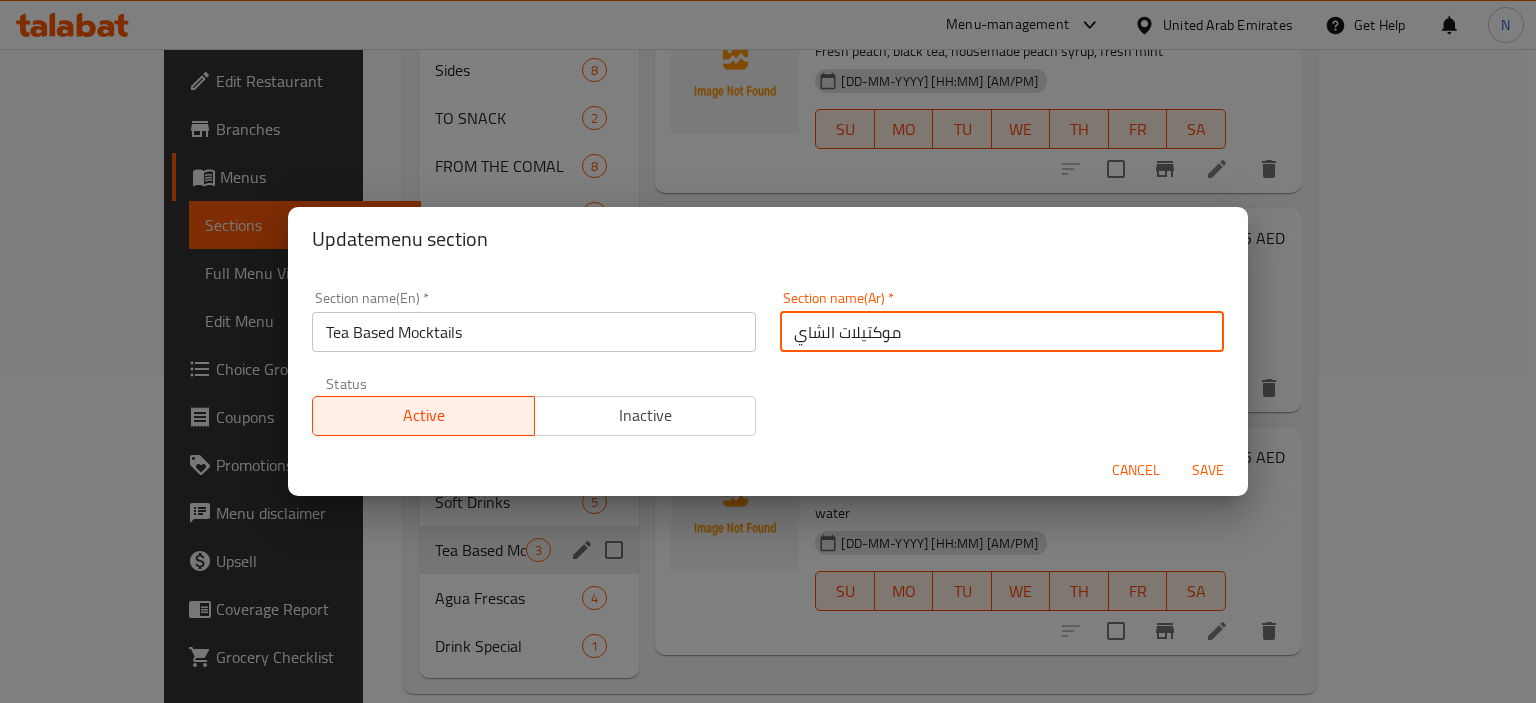 click on "موكتيلات الشاي" at bounding box center (1002, 332) 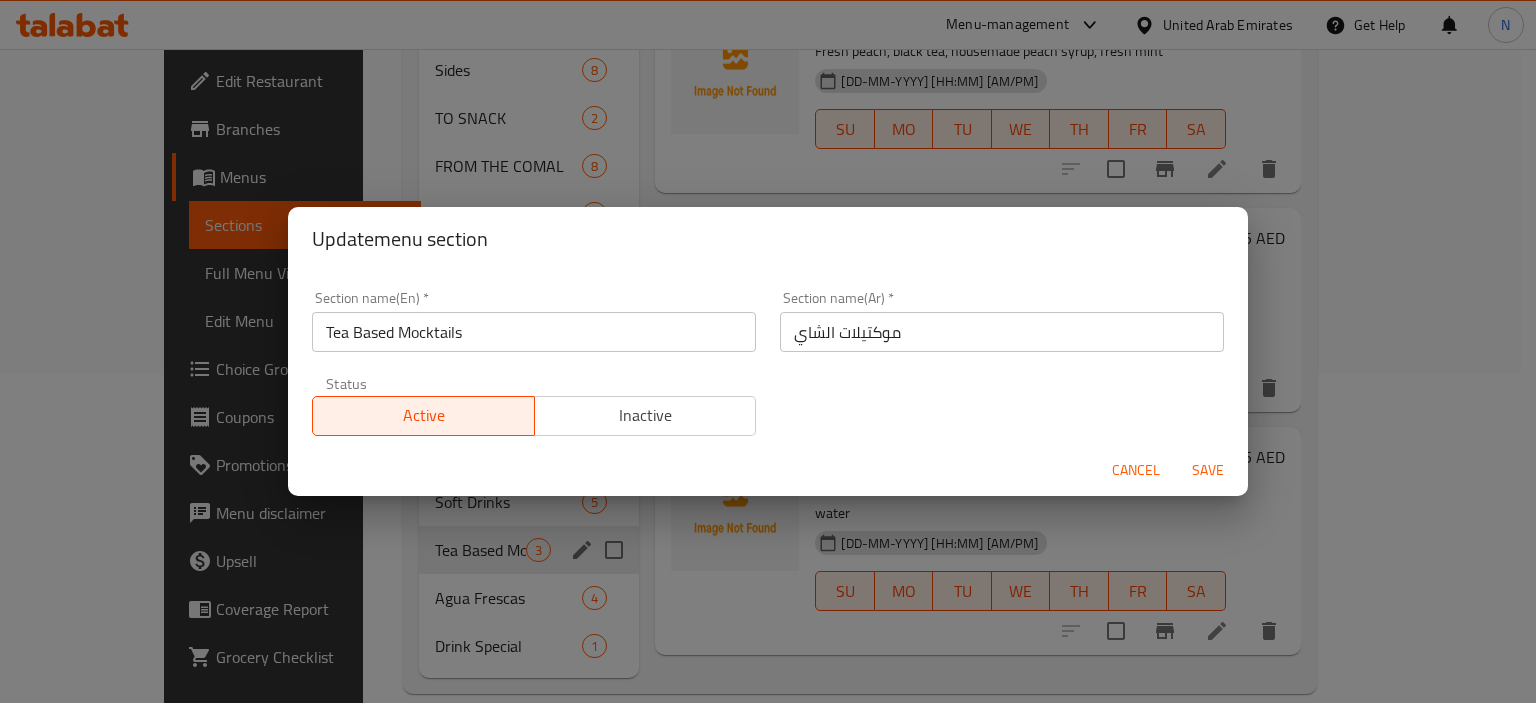 click on "Section name(Ar)   * موكتيلات الشاي Section name(Ar)  *" at bounding box center [1002, 321] 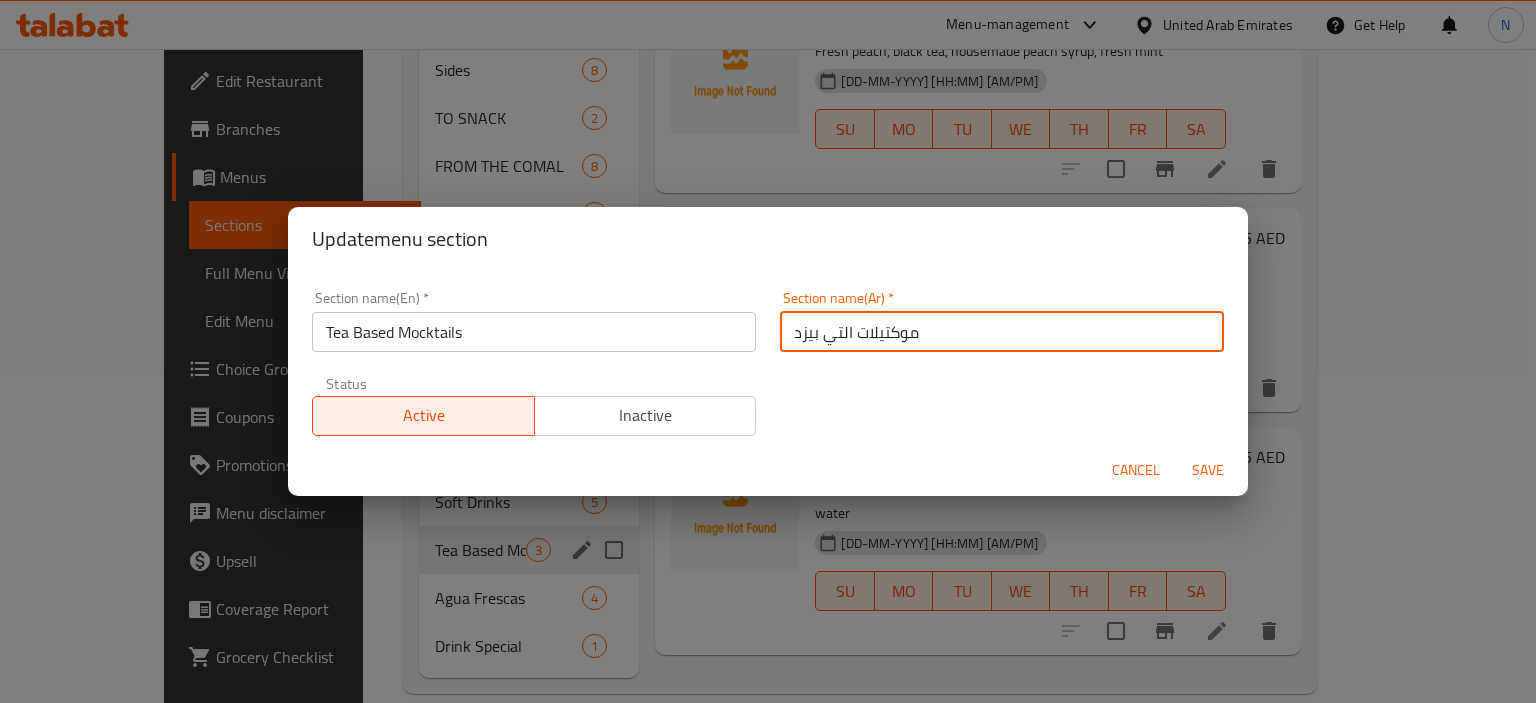 type on "موكتيلات التي بيزد" 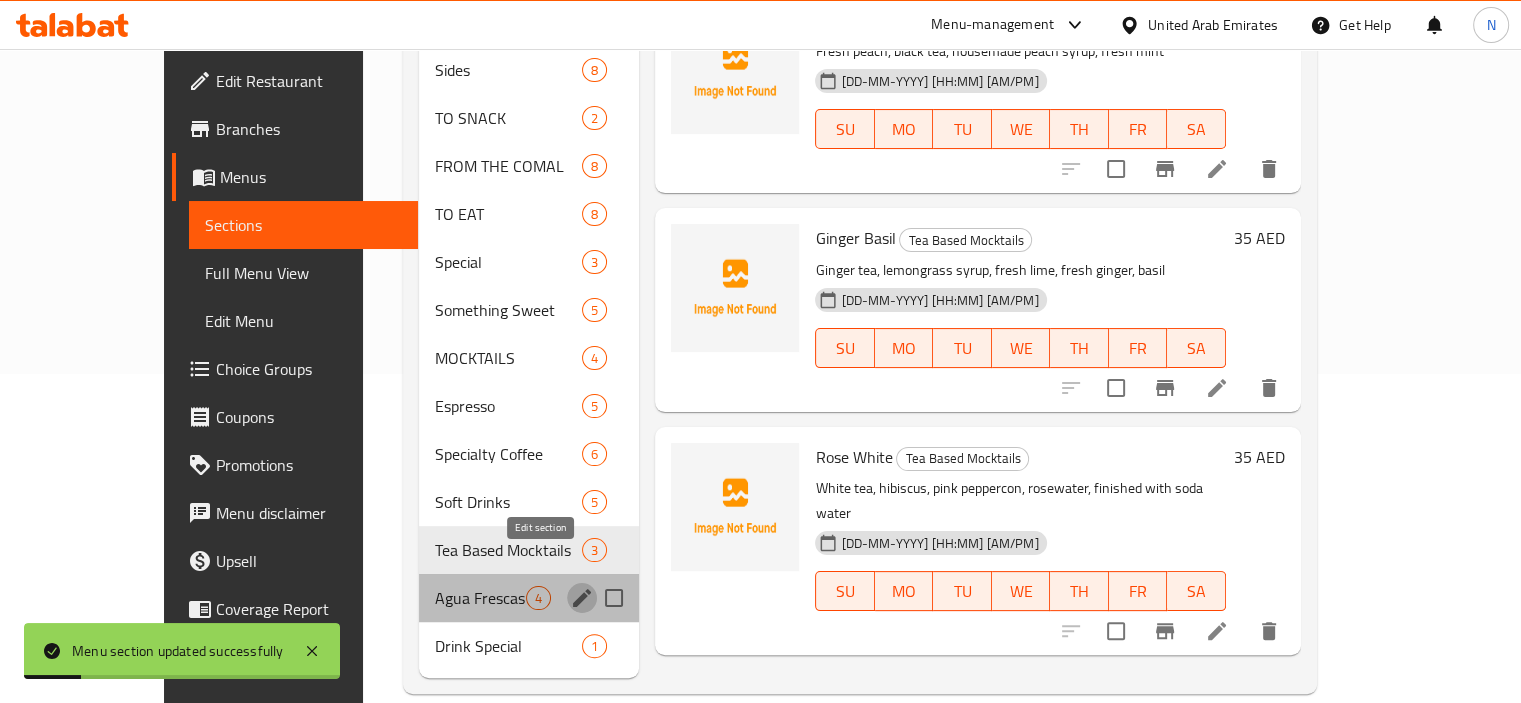click 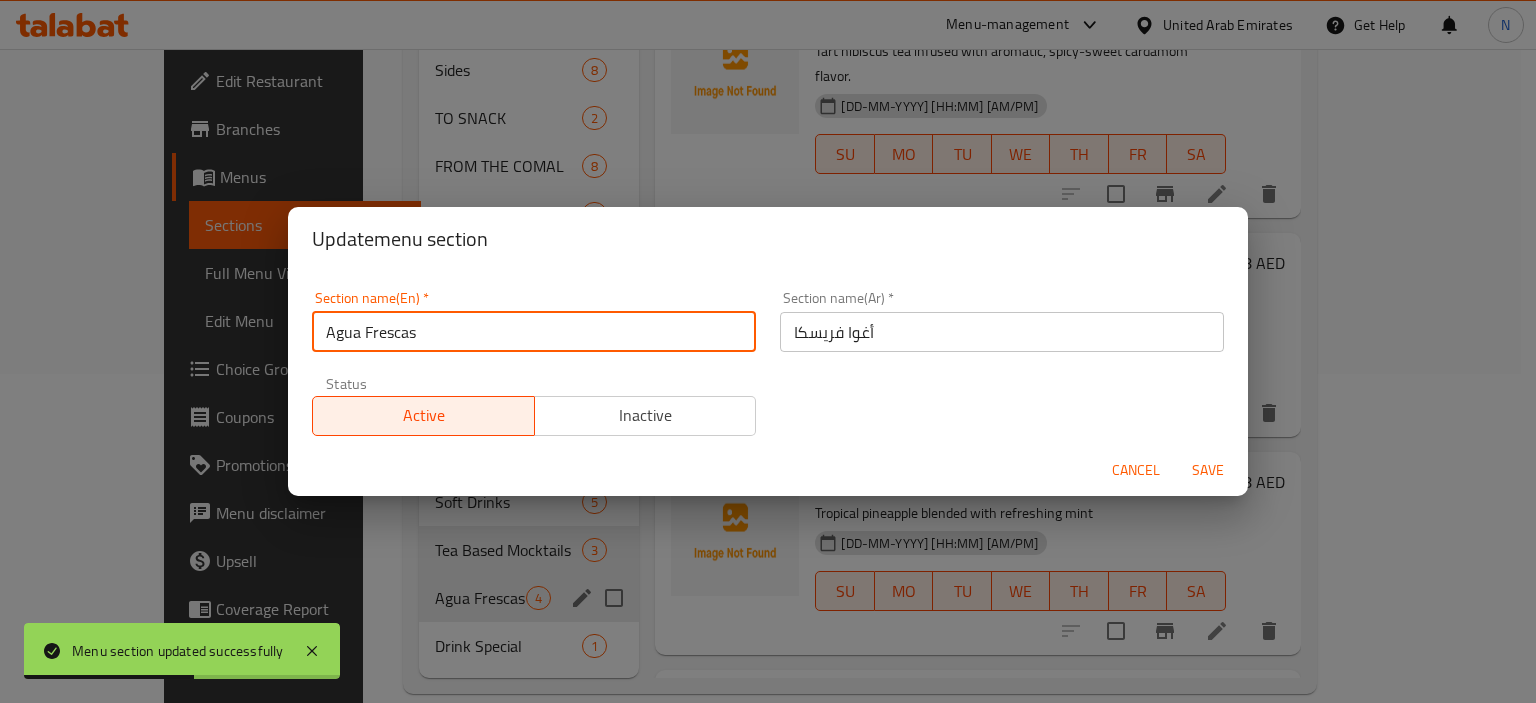 click on "Agua Frescas" at bounding box center (534, 332) 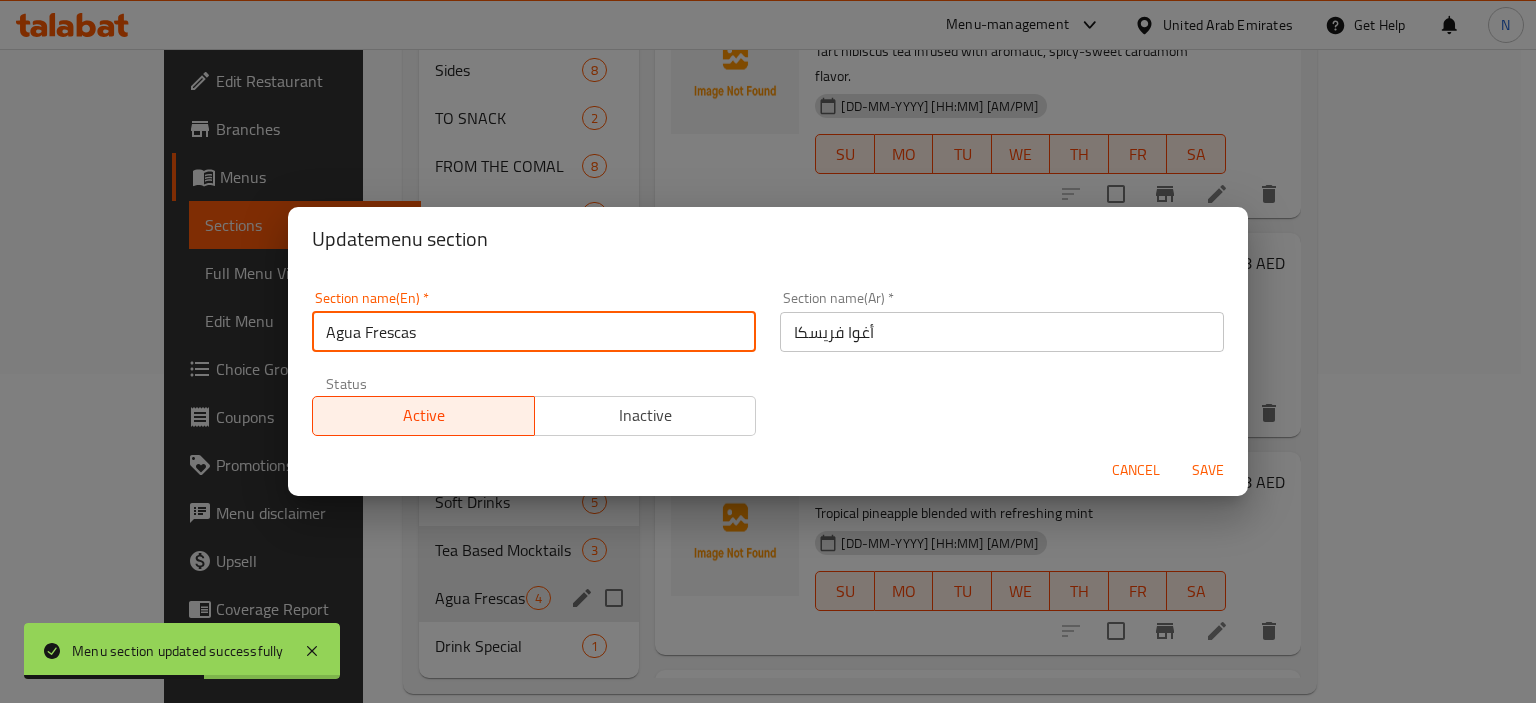 click on "Agua Frescas" at bounding box center [534, 332] 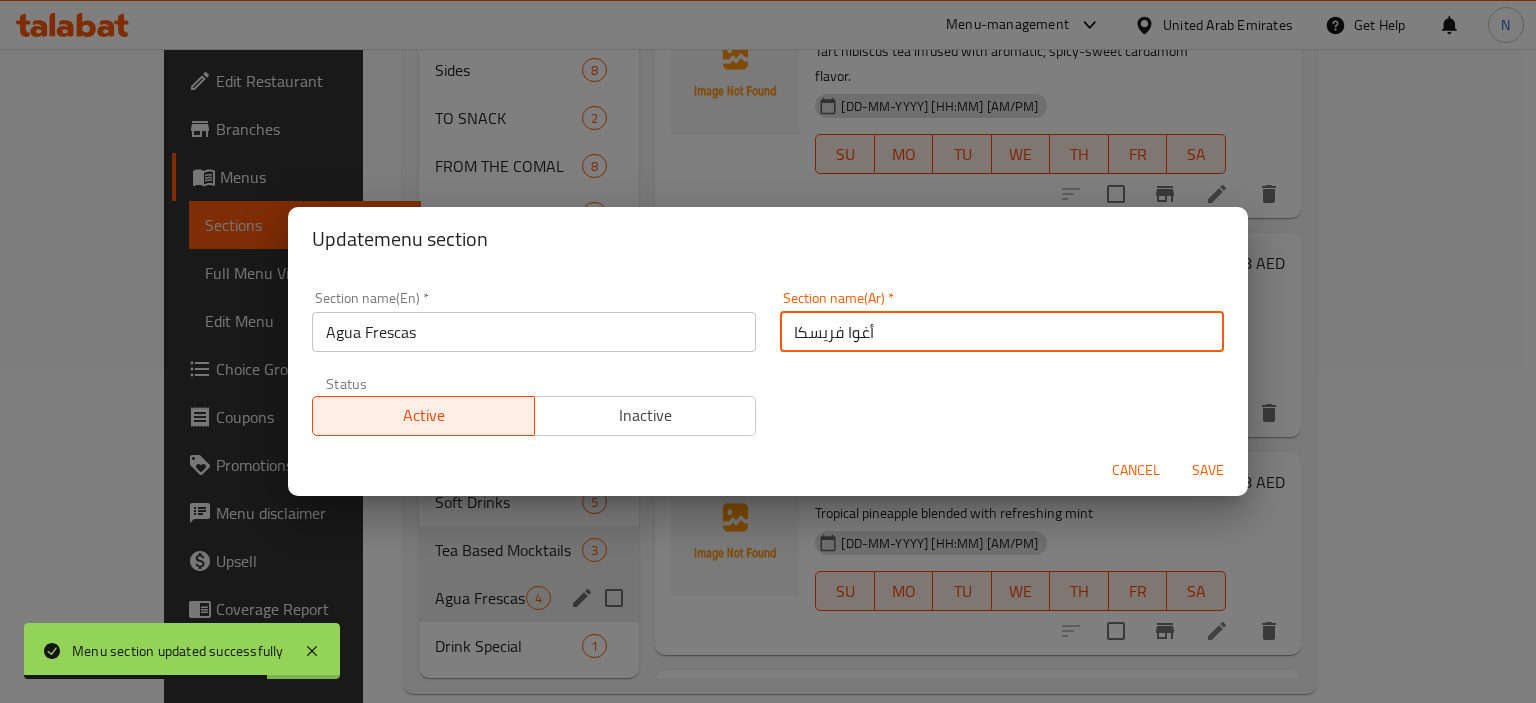 click on "أغوا فريسكا" at bounding box center [1002, 332] 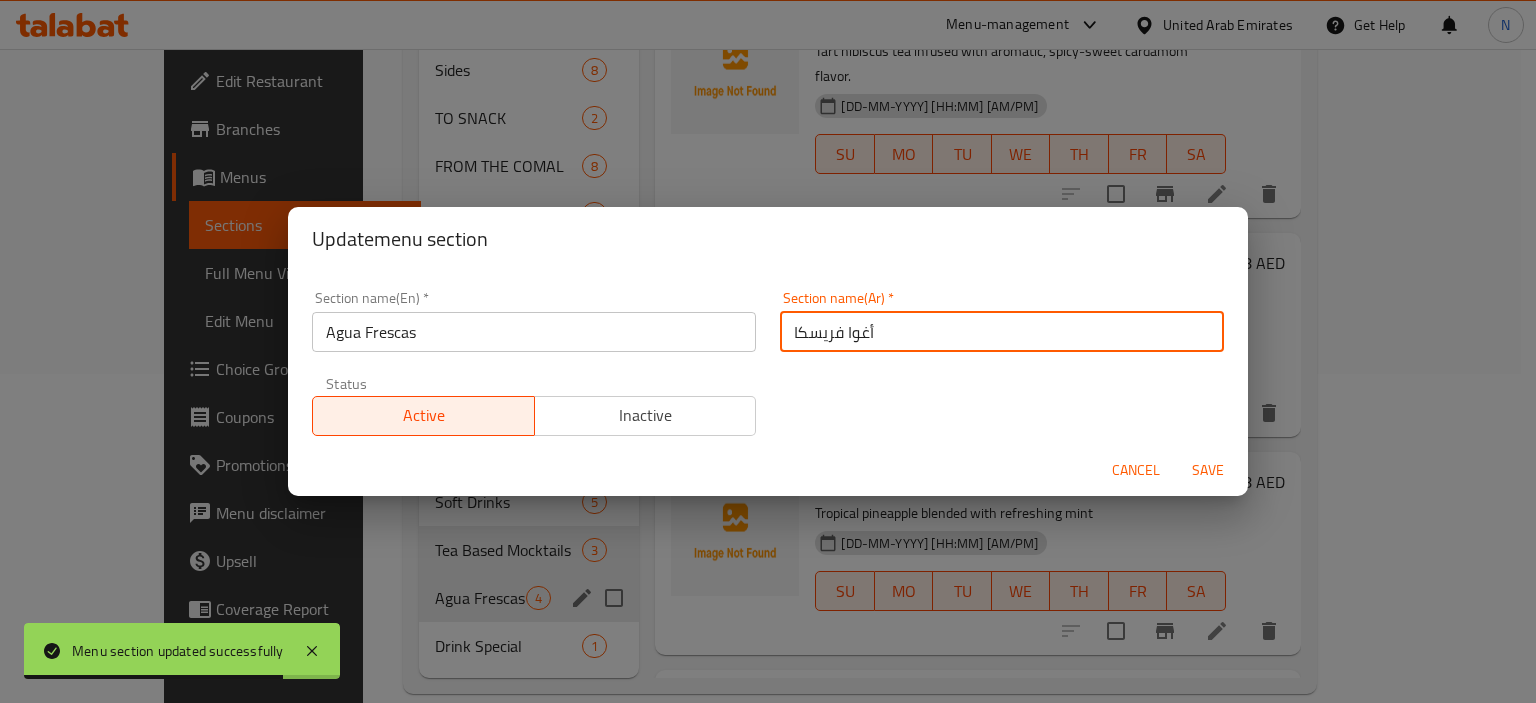 click on "أغوا فريسكا" at bounding box center (1002, 332) 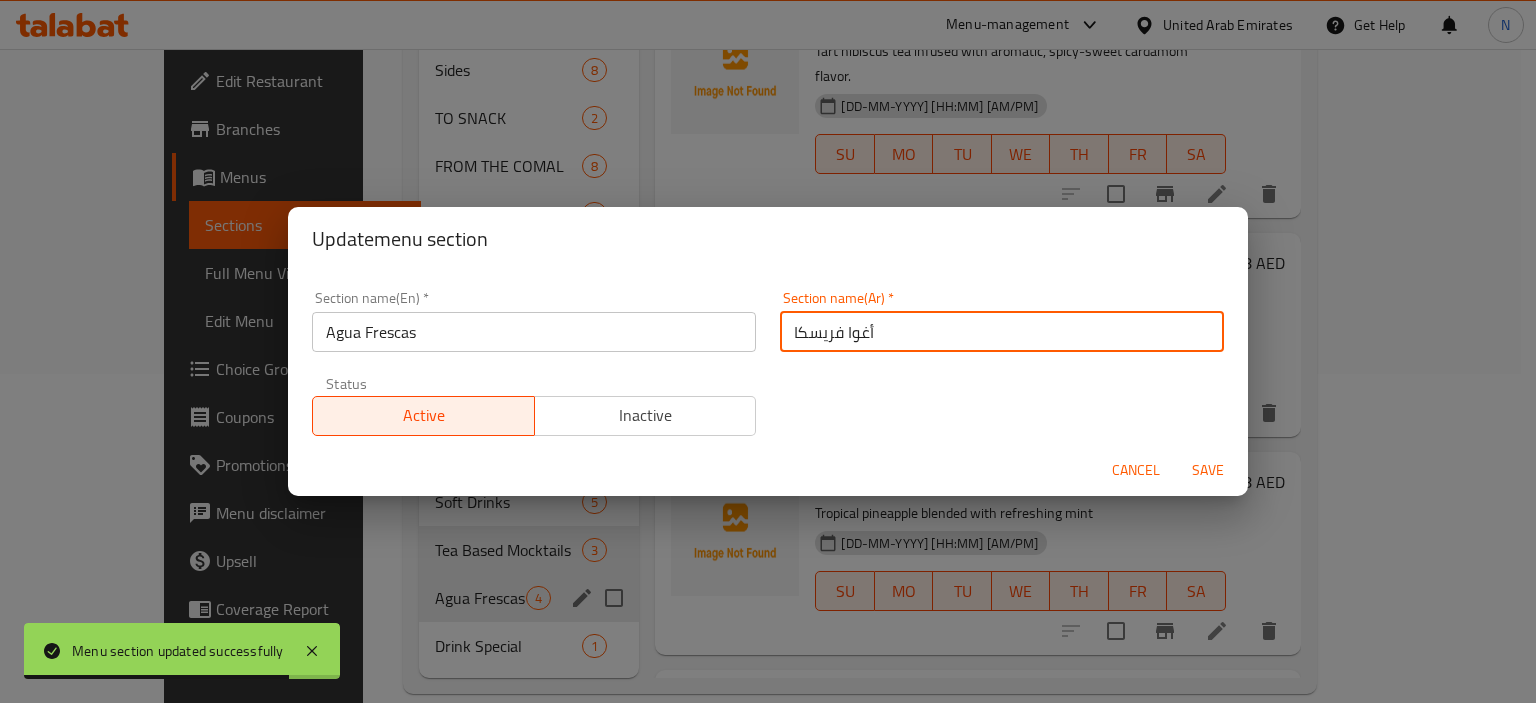 click on "أغوا فريسكا" at bounding box center (1002, 332) 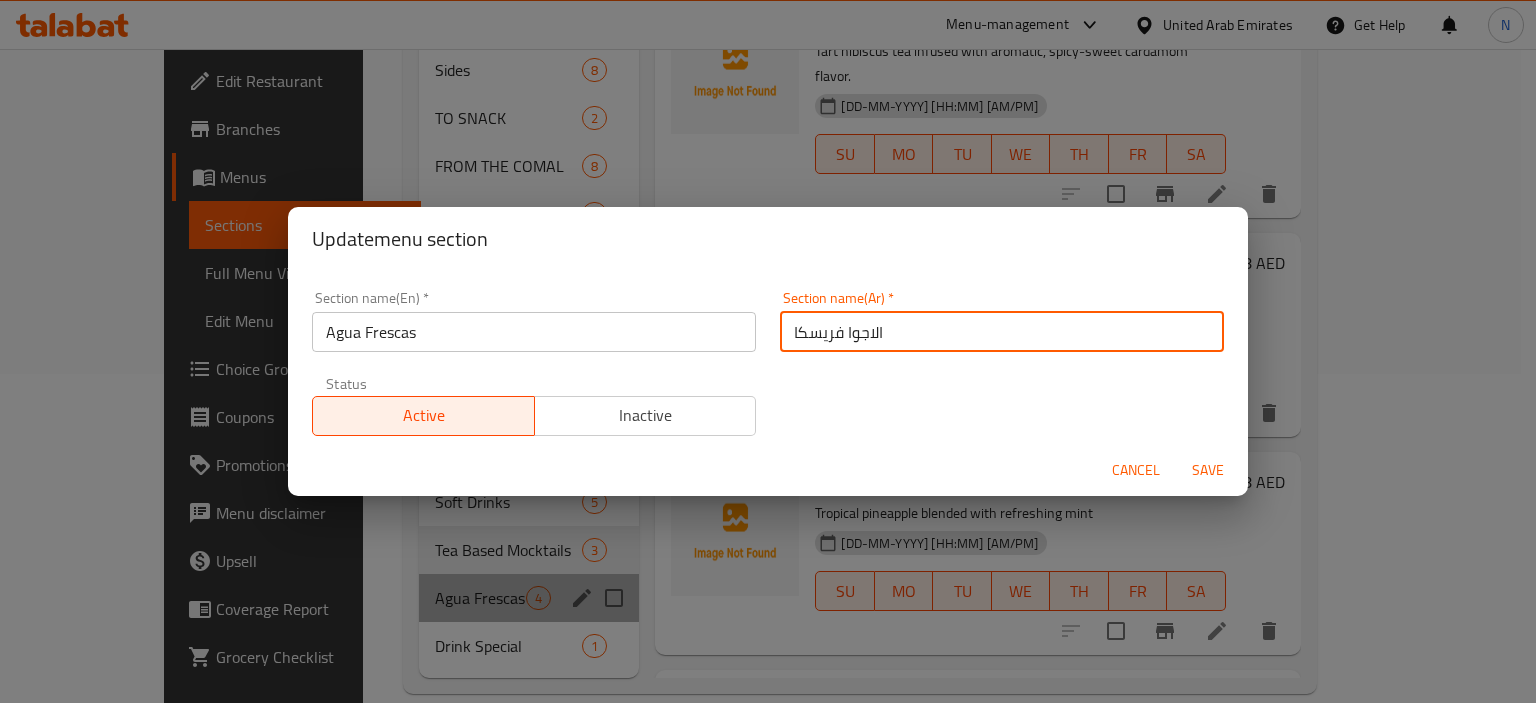 click on "الاجوا فريسكا" at bounding box center [1002, 332] 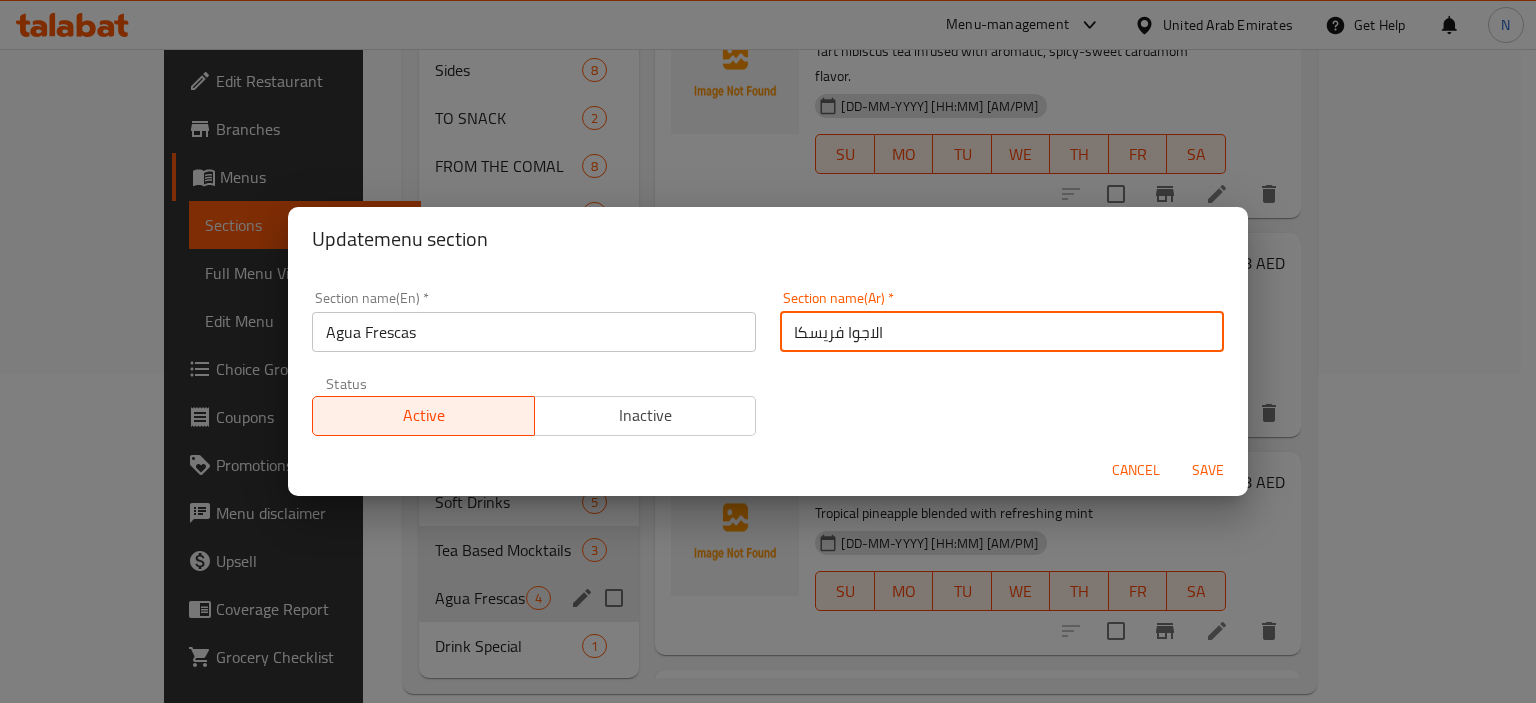 click on "الاجوا فريسكا" at bounding box center [1002, 332] 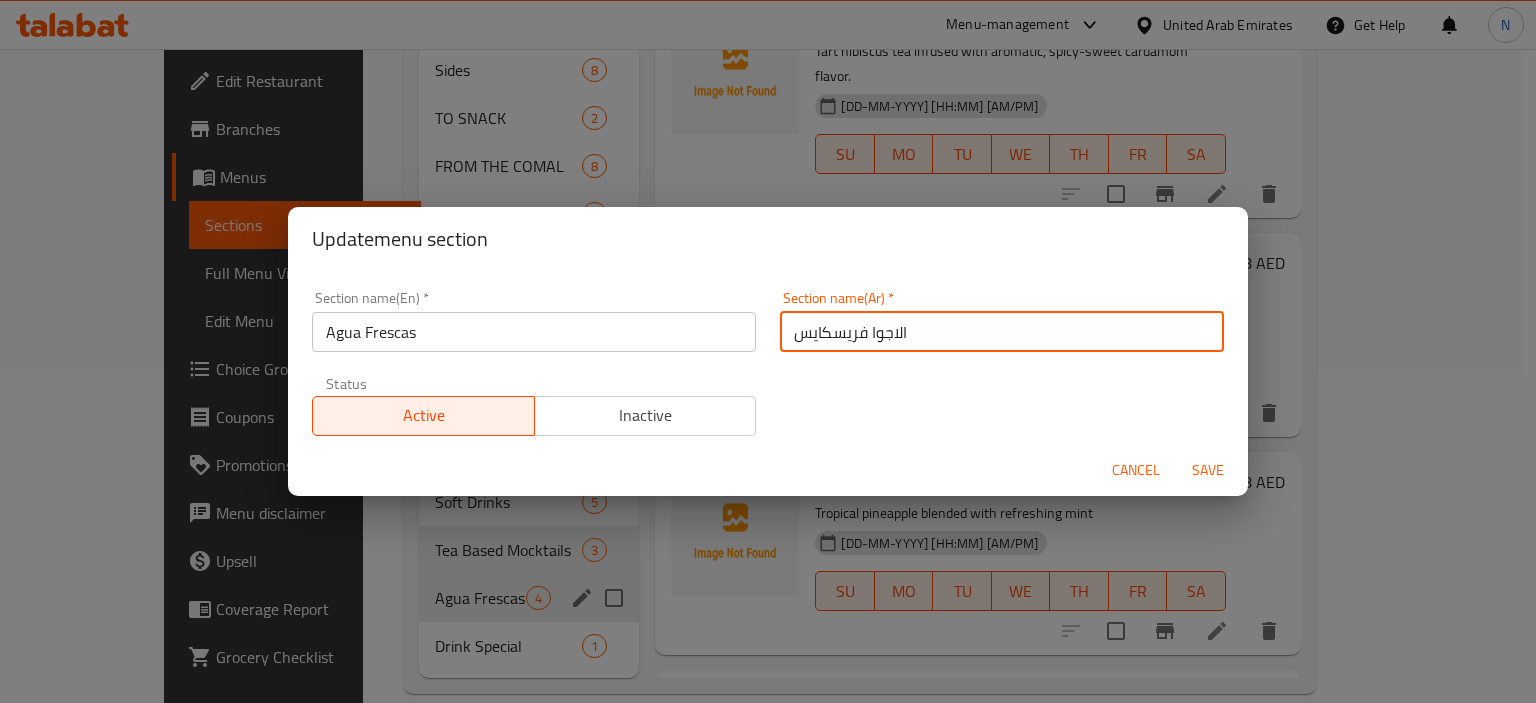 click on "الاجوا فريسكايس" at bounding box center [1002, 332] 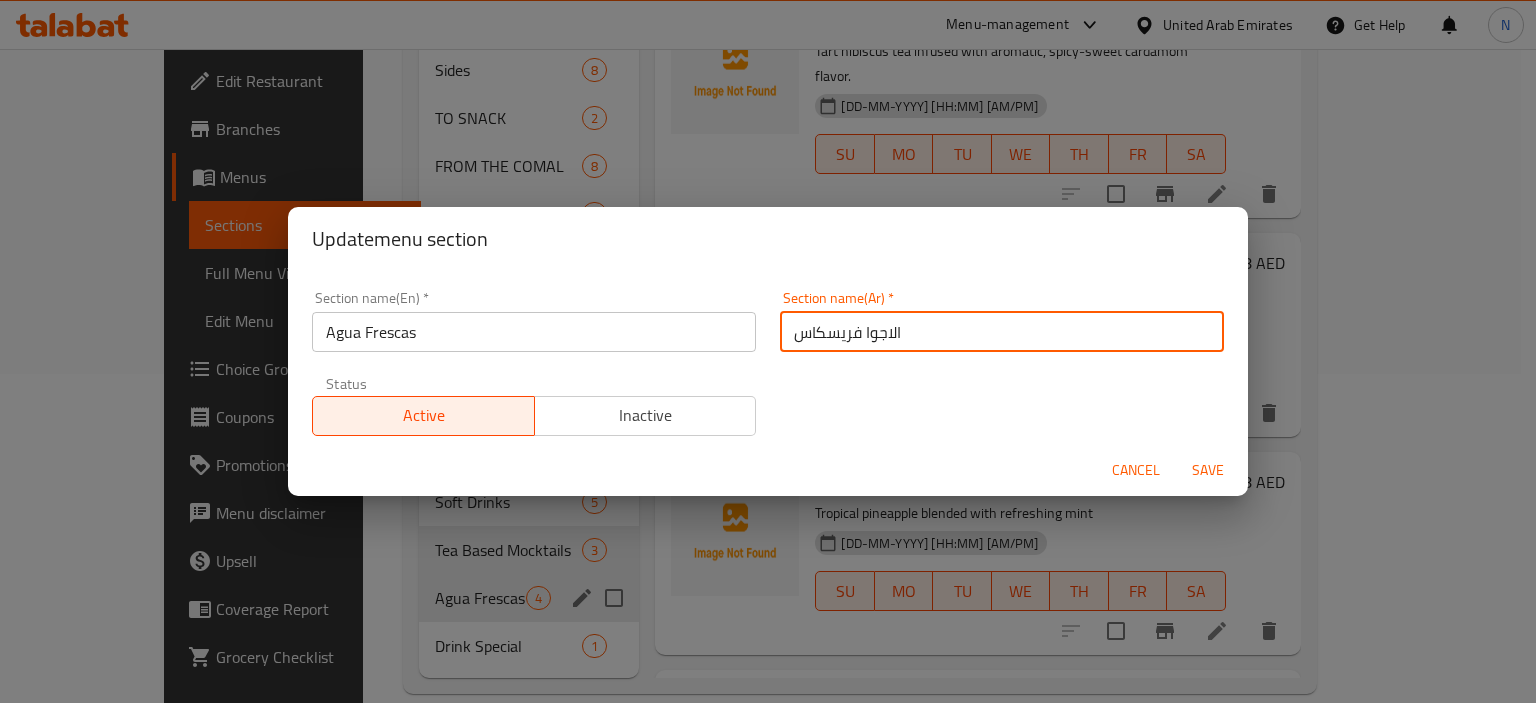 type on "الاجوا فريسكاس" 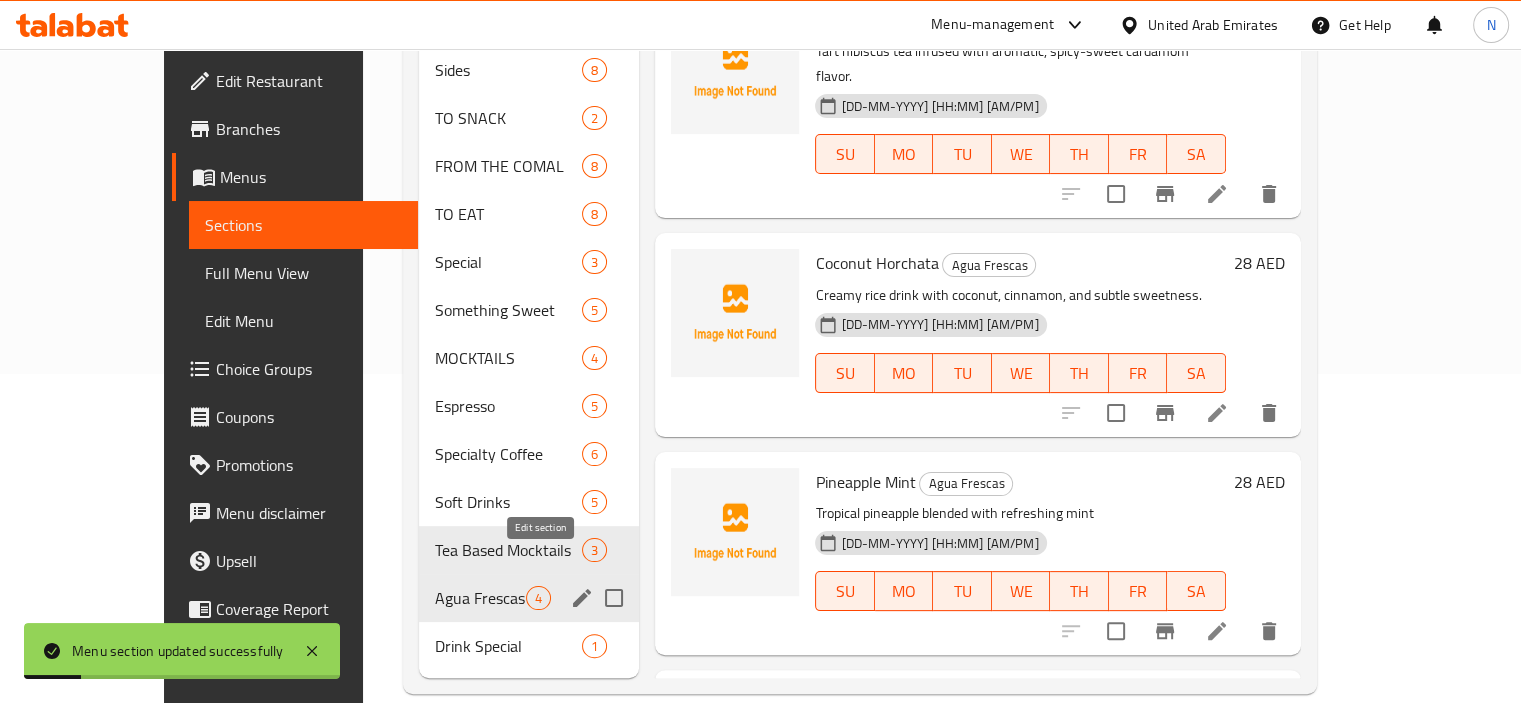 click 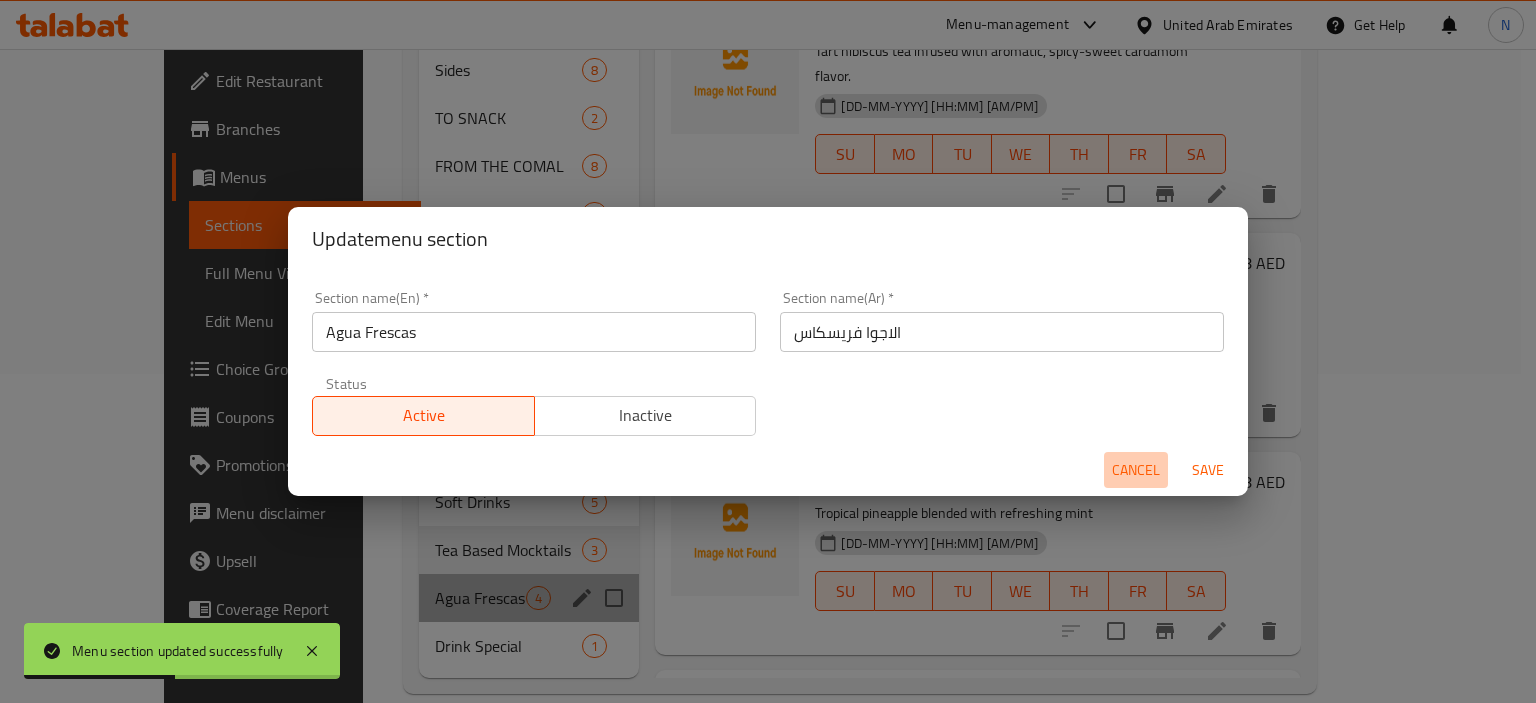click on "Cancel" at bounding box center [1136, 470] 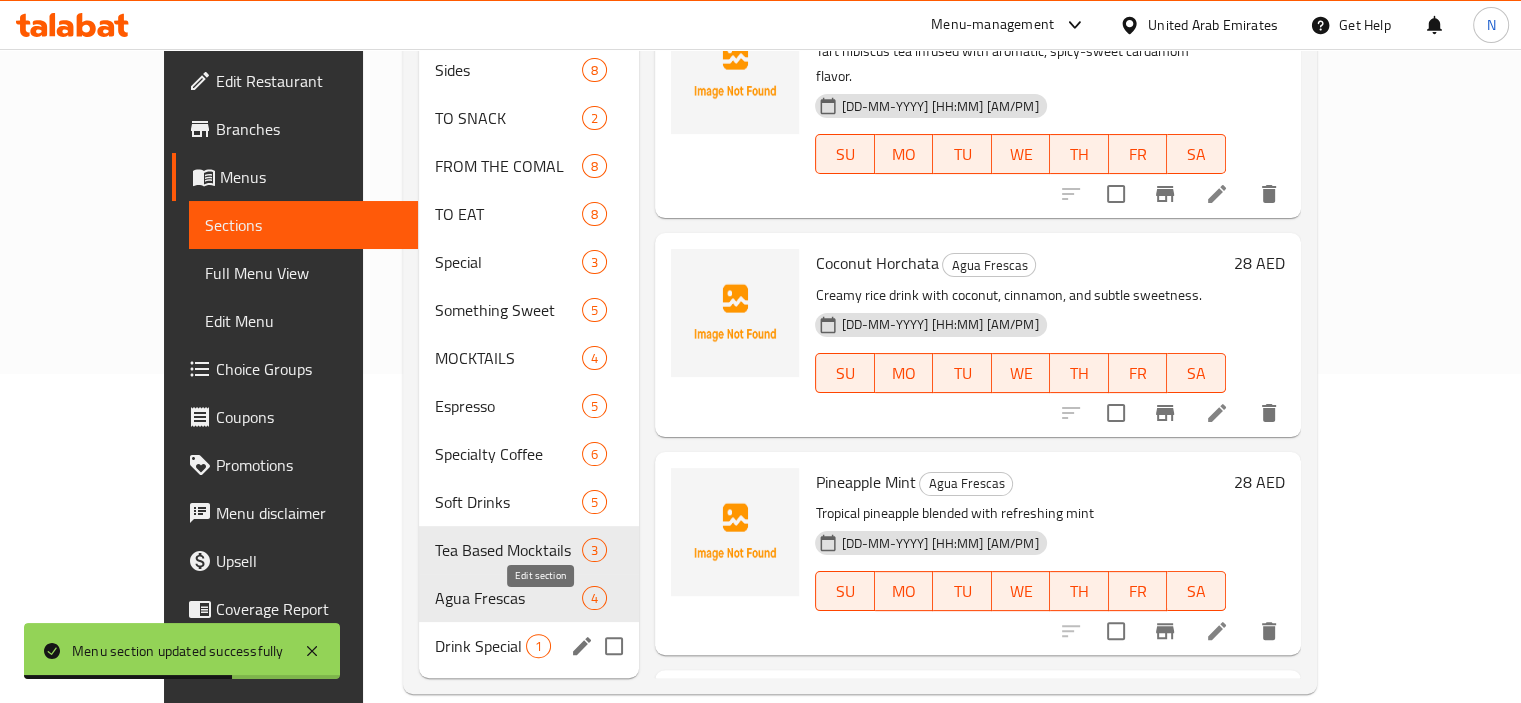 click 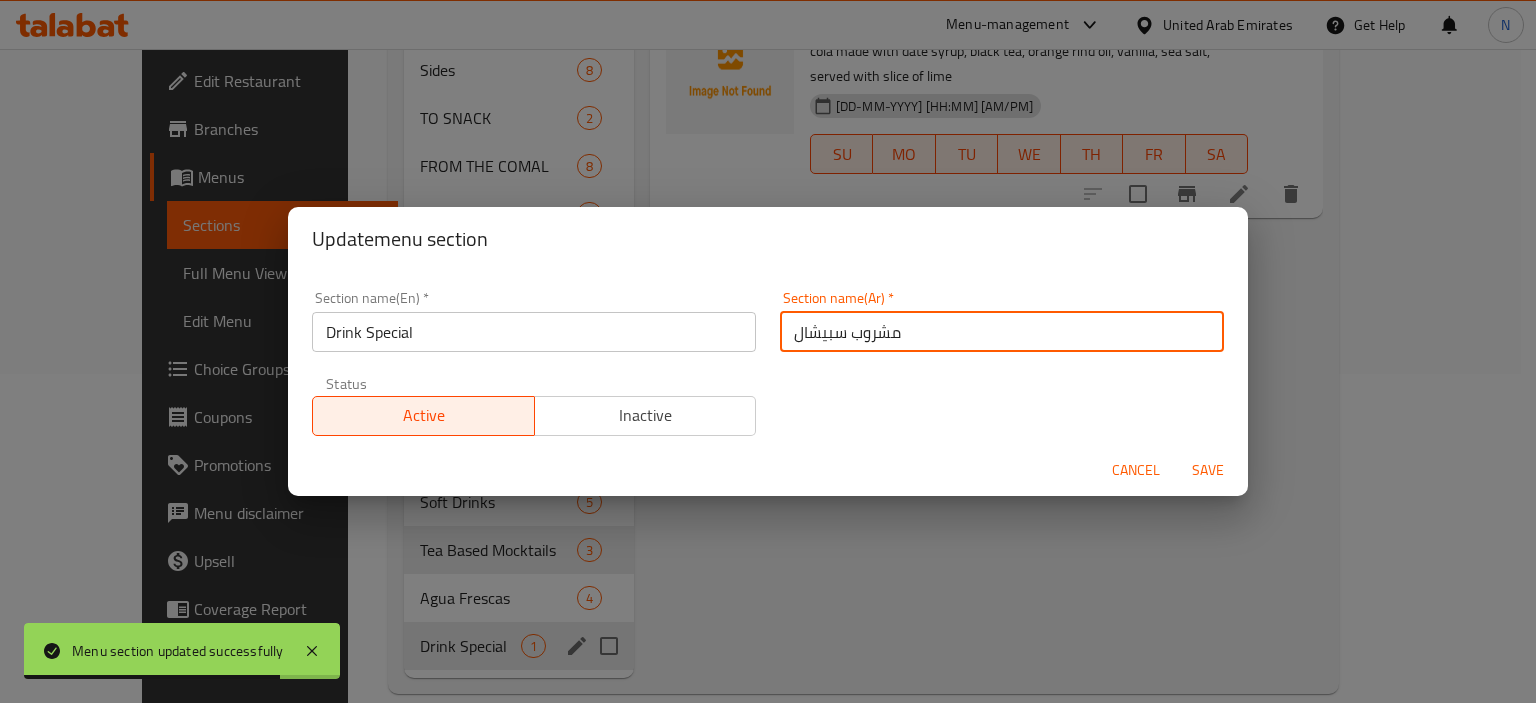 click on "مشروب سبيشال" at bounding box center [1002, 332] 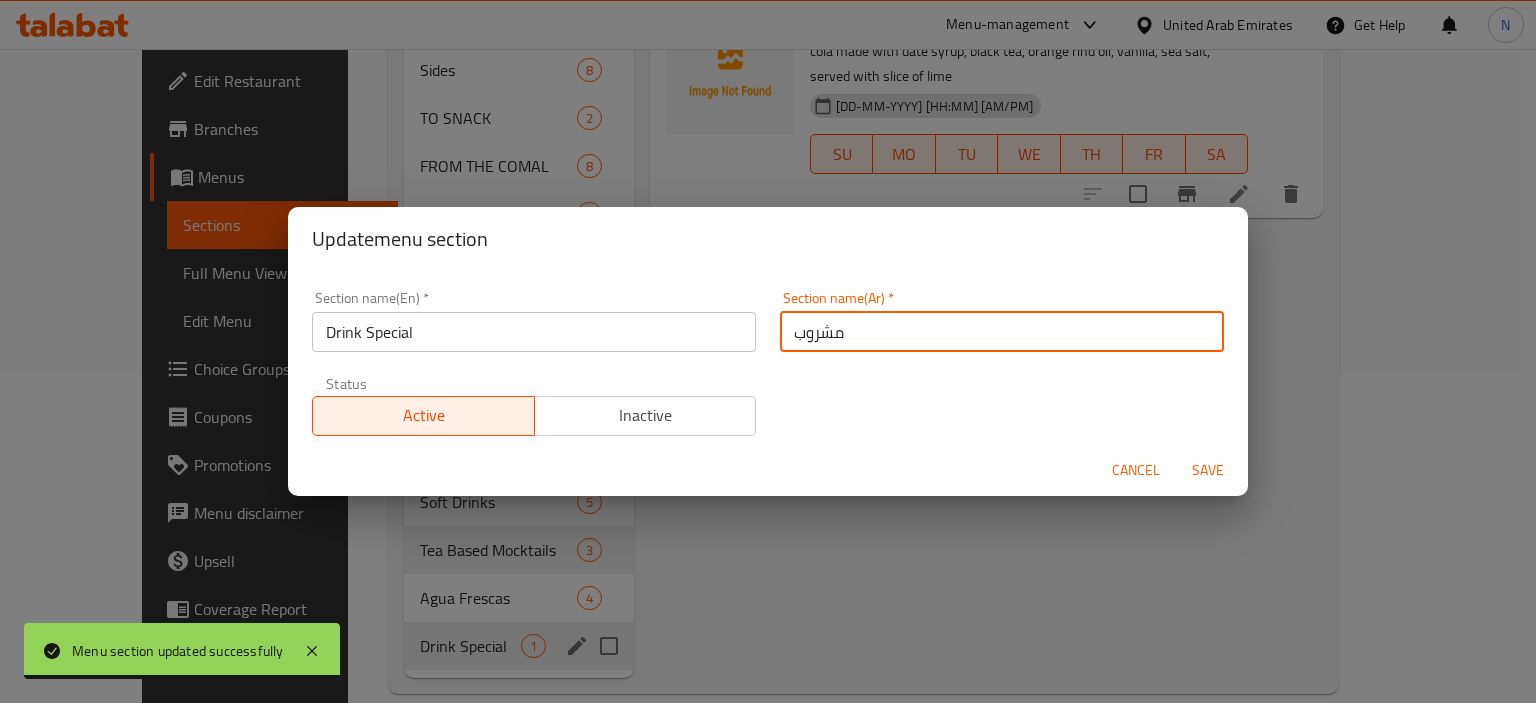 click on "مشروب" at bounding box center [1002, 332] 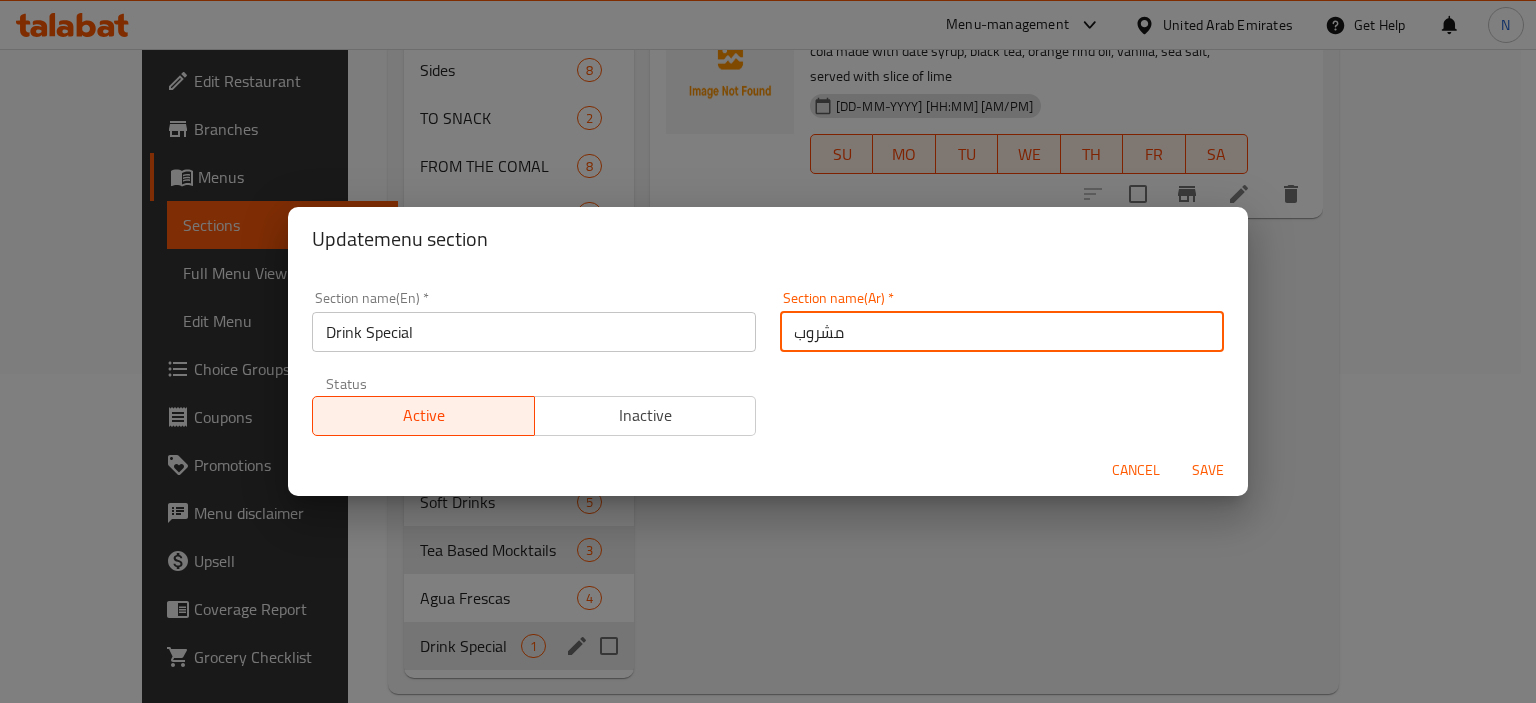 click on "مشروب" at bounding box center (1002, 332) 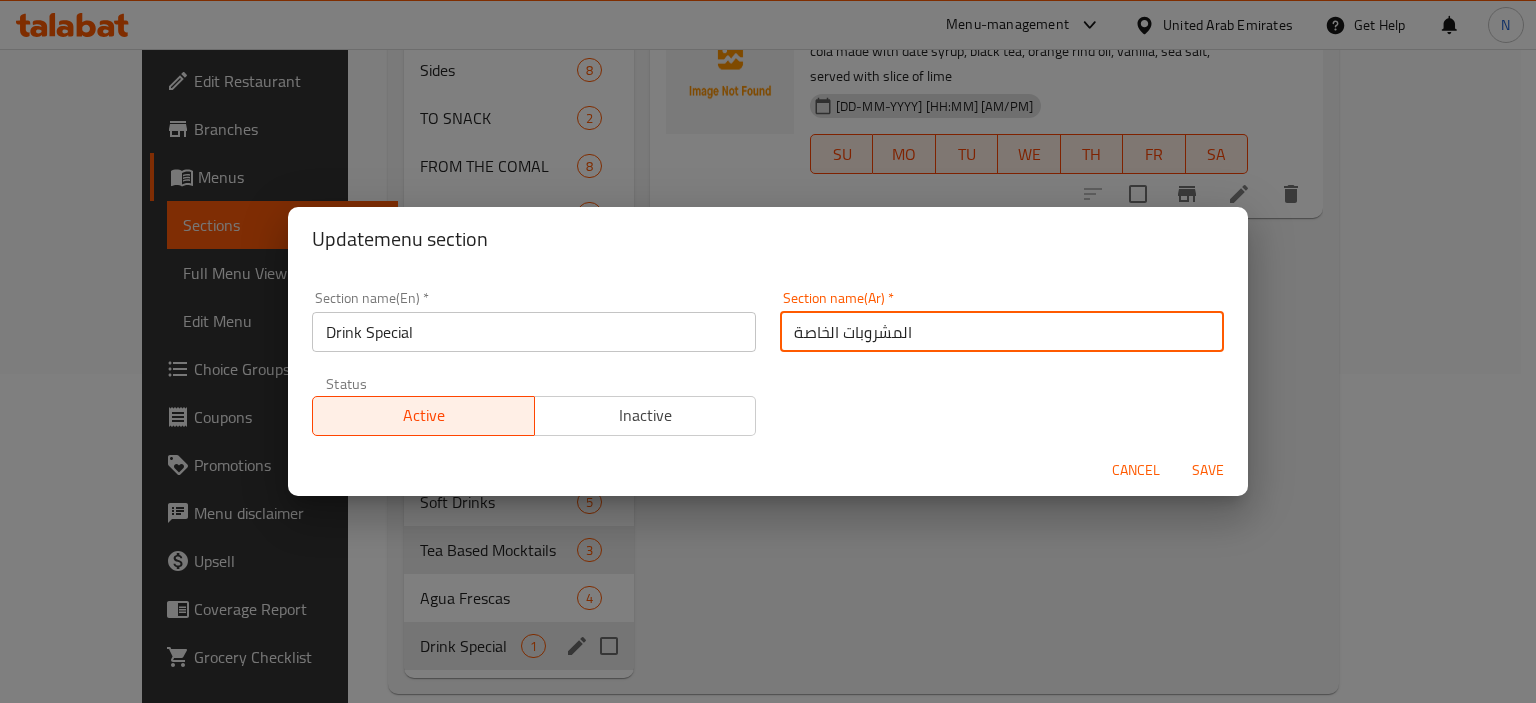 type on "المشروبات الخاصة" 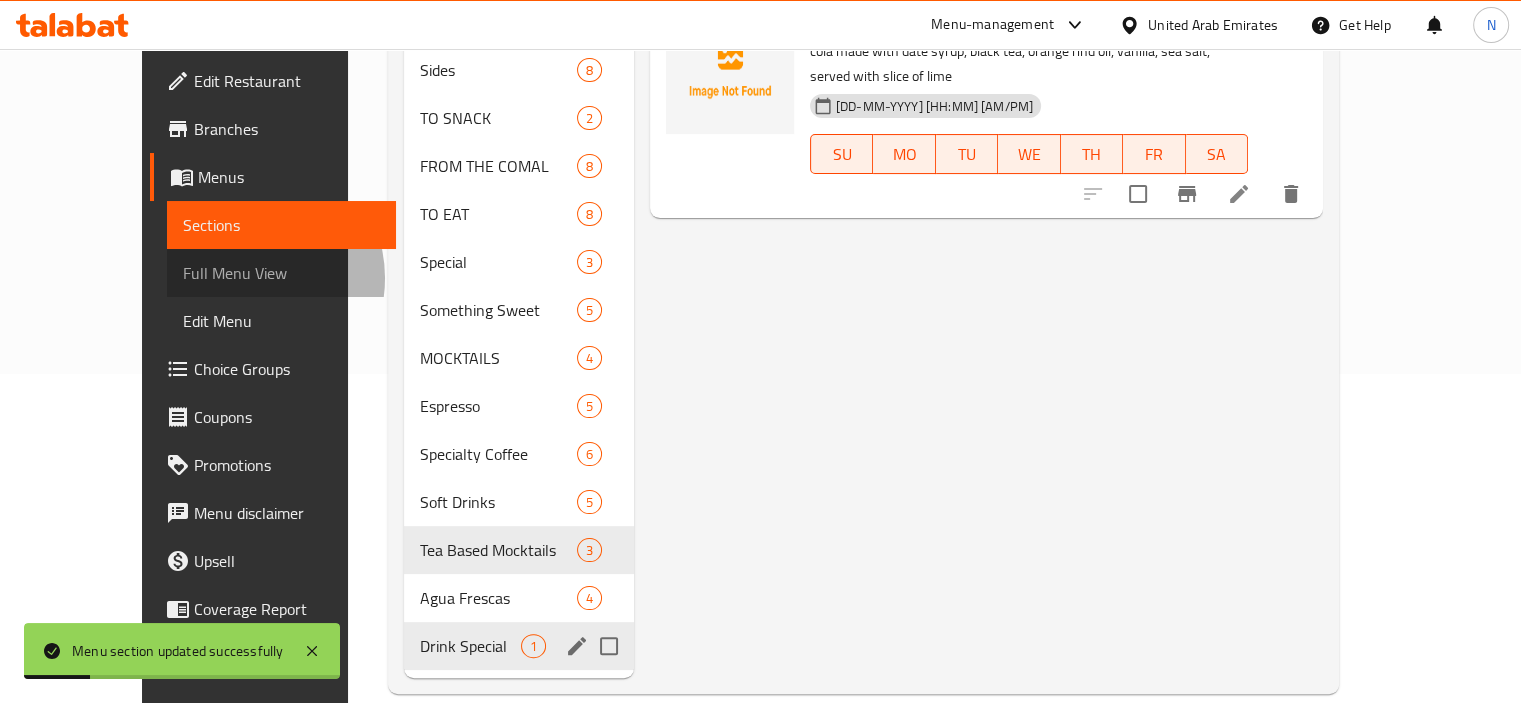 click on "Full Menu View" at bounding box center (281, 273) 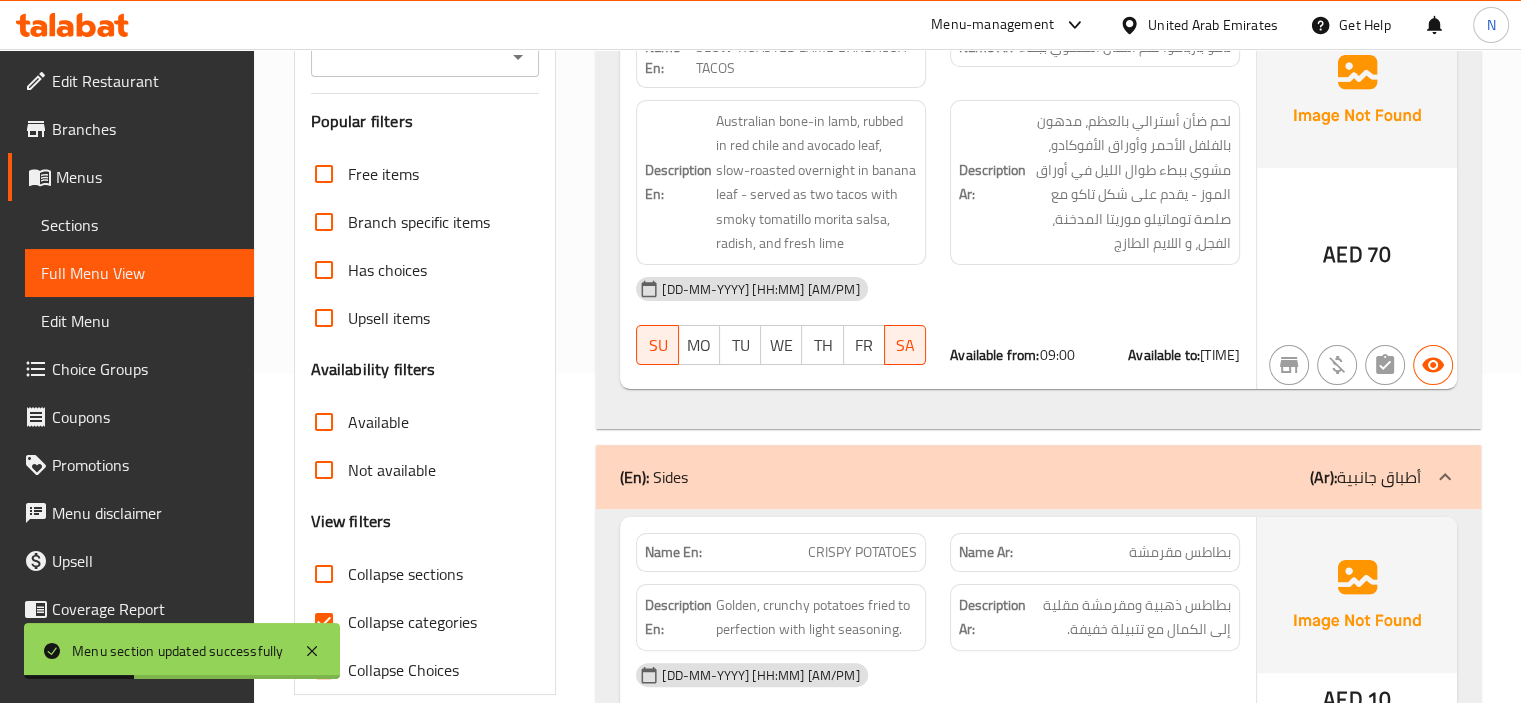 click on "Filter Branches Branches Popular filters Free items Branch specific items Has choices Upsell items Availability filters Available Not available View filters Collapse sections Collapse categories Collapse Choices" at bounding box center [433, 11770] 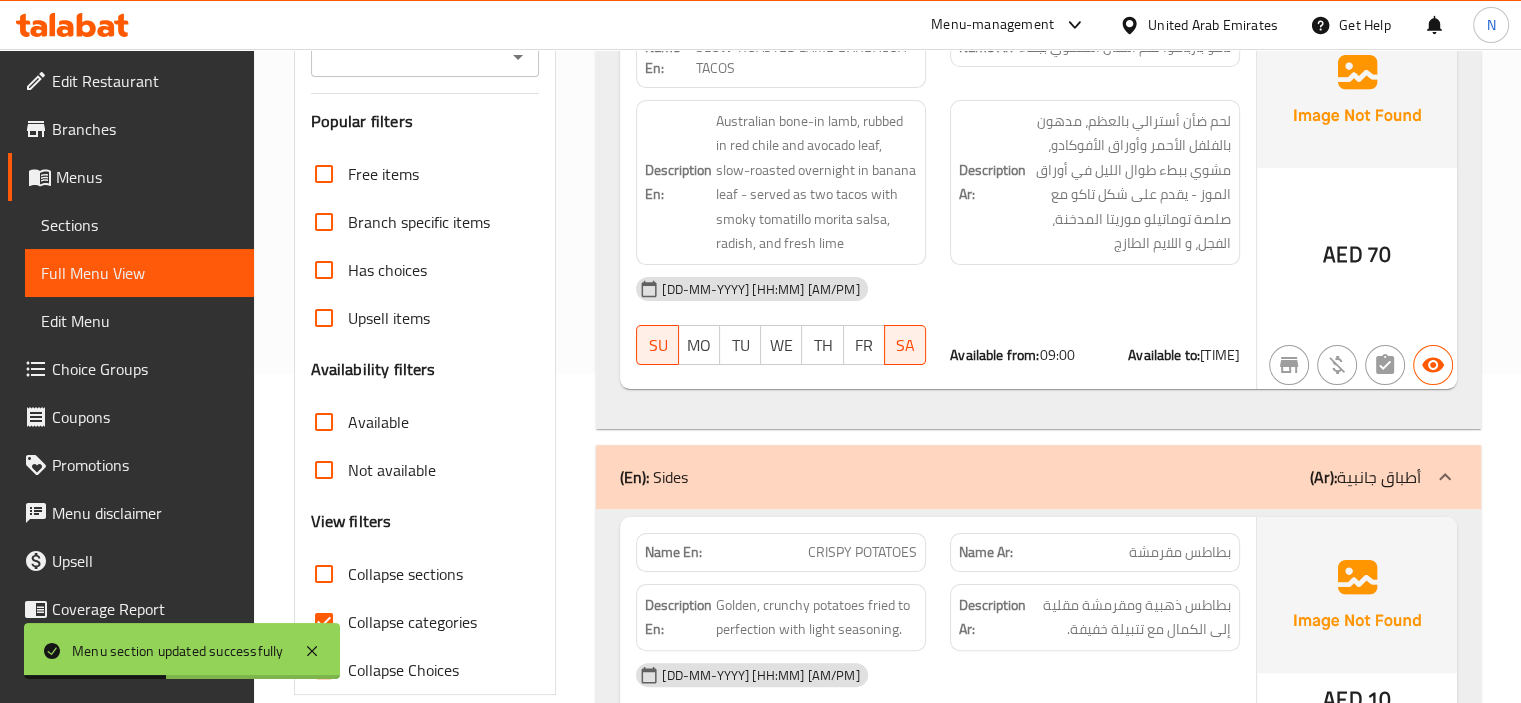 scroll, scrollTop: 369, scrollLeft: 0, axis: vertical 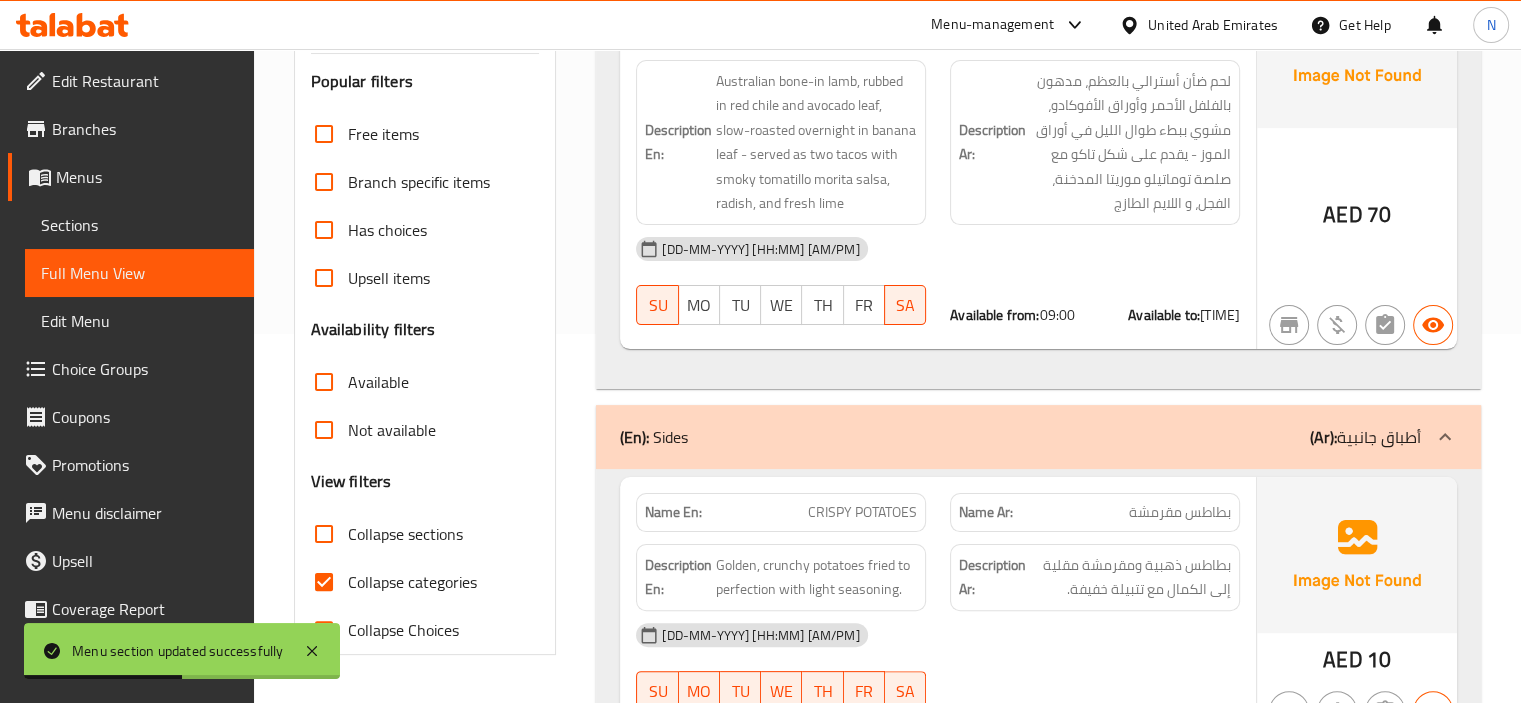click on "Collapse sections" at bounding box center (324, 534) 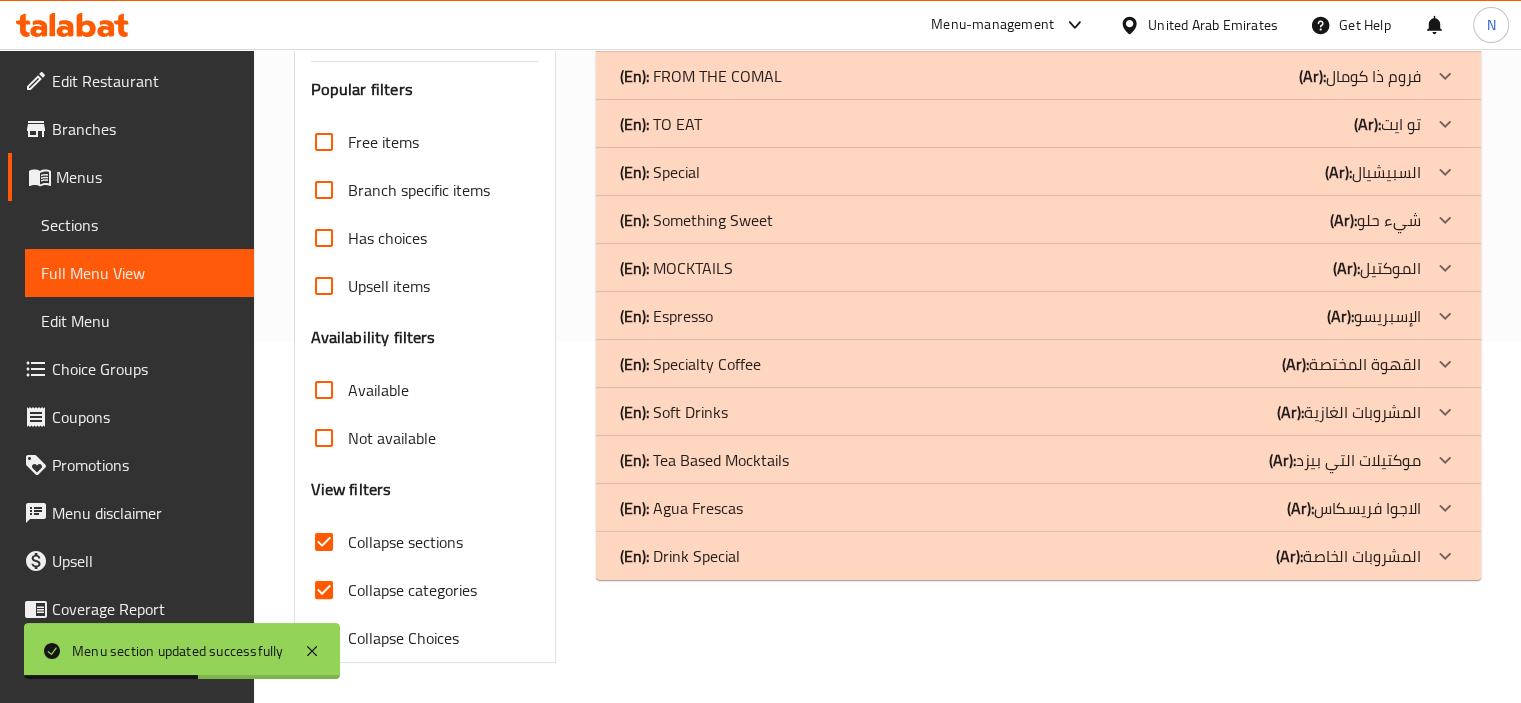 scroll, scrollTop: 360, scrollLeft: 0, axis: vertical 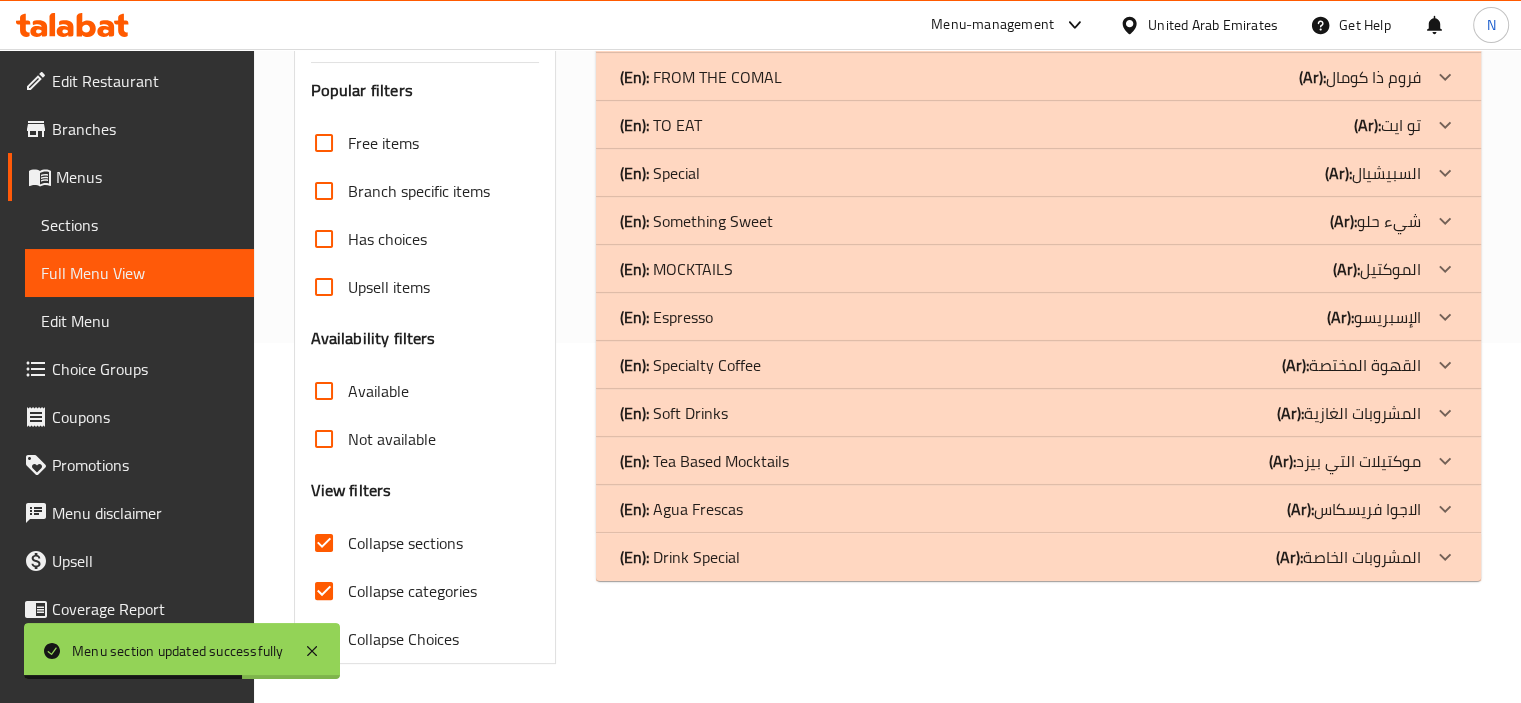 click on "(En):   Drink Special" at bounding box center [703, -67] 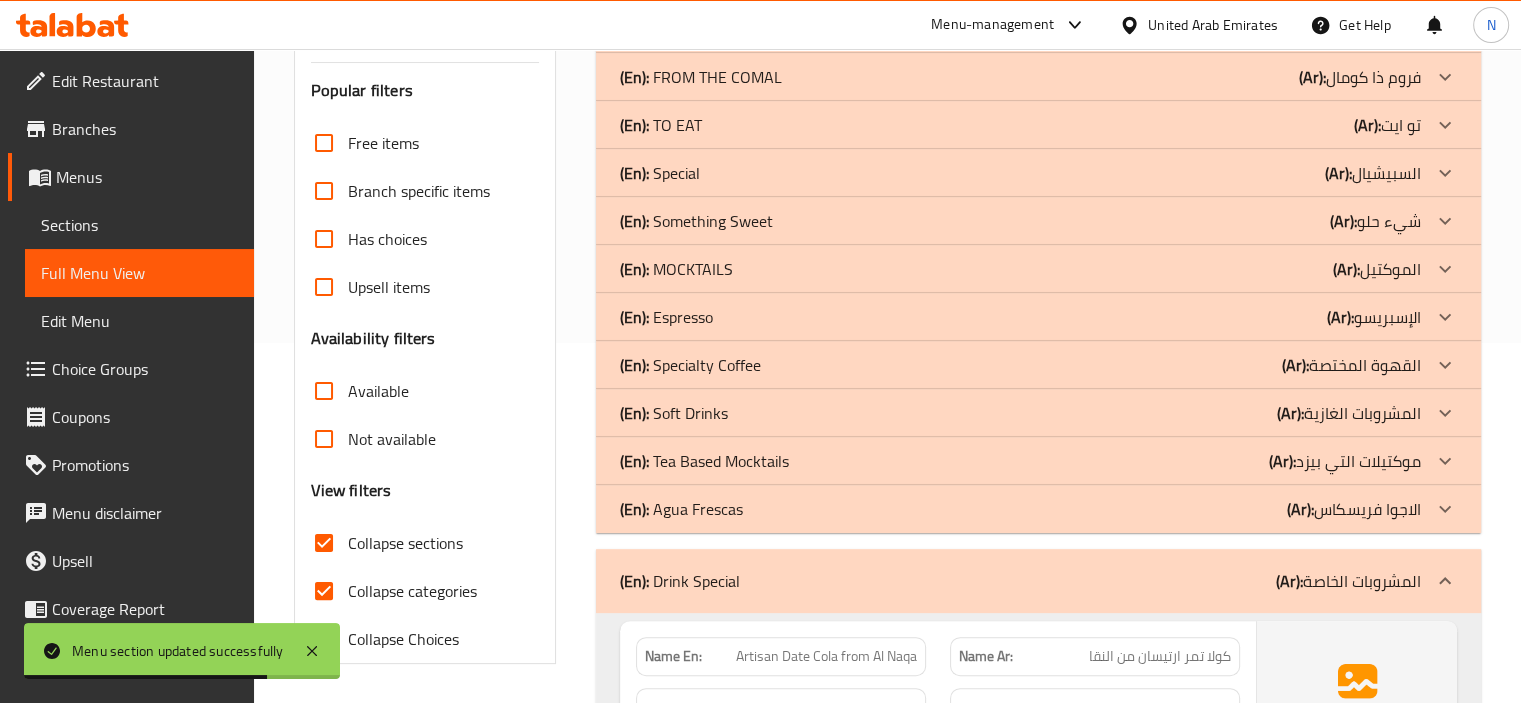 click on "(En): Agua Frescas" at bounding box center (703, -67) 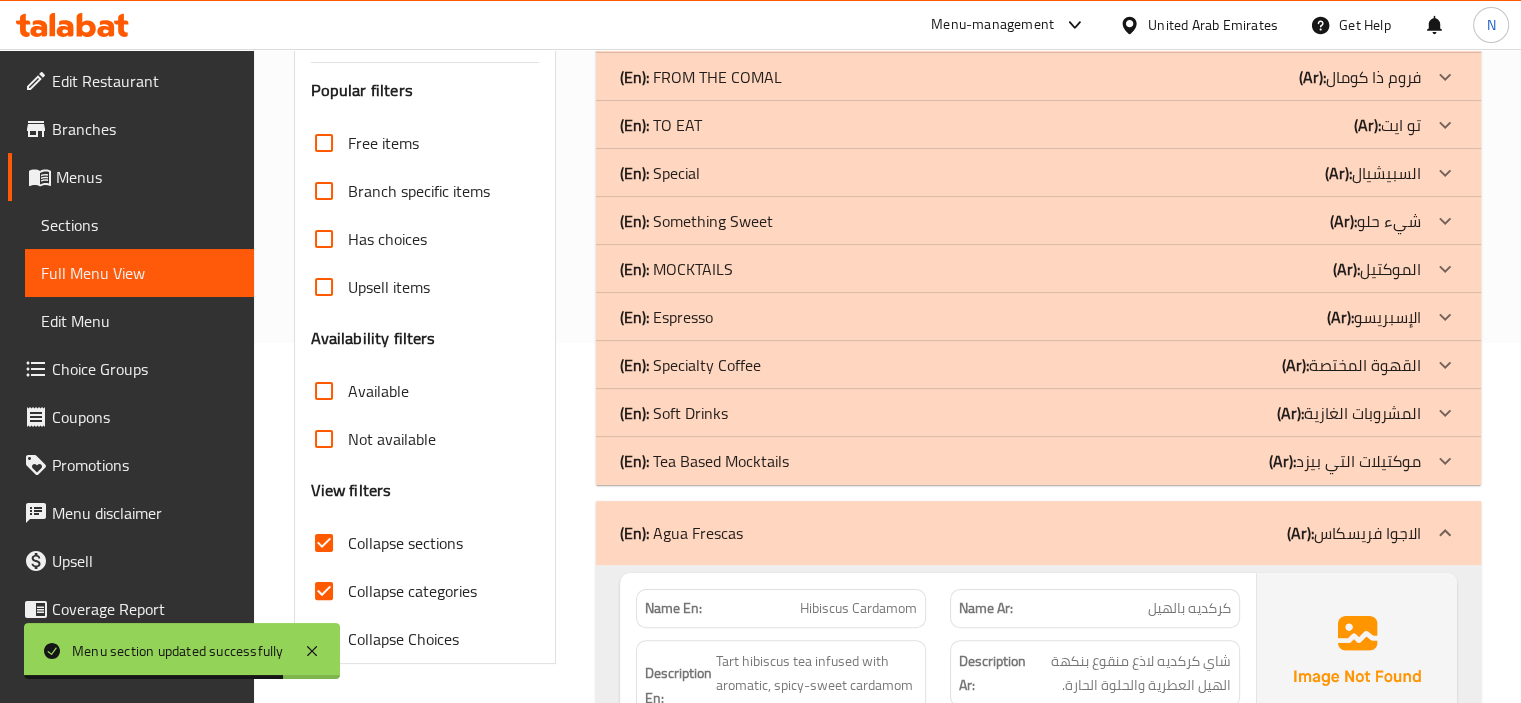 click on "(En):   Tea Based Mocktails" at bounding box center (703, -67) 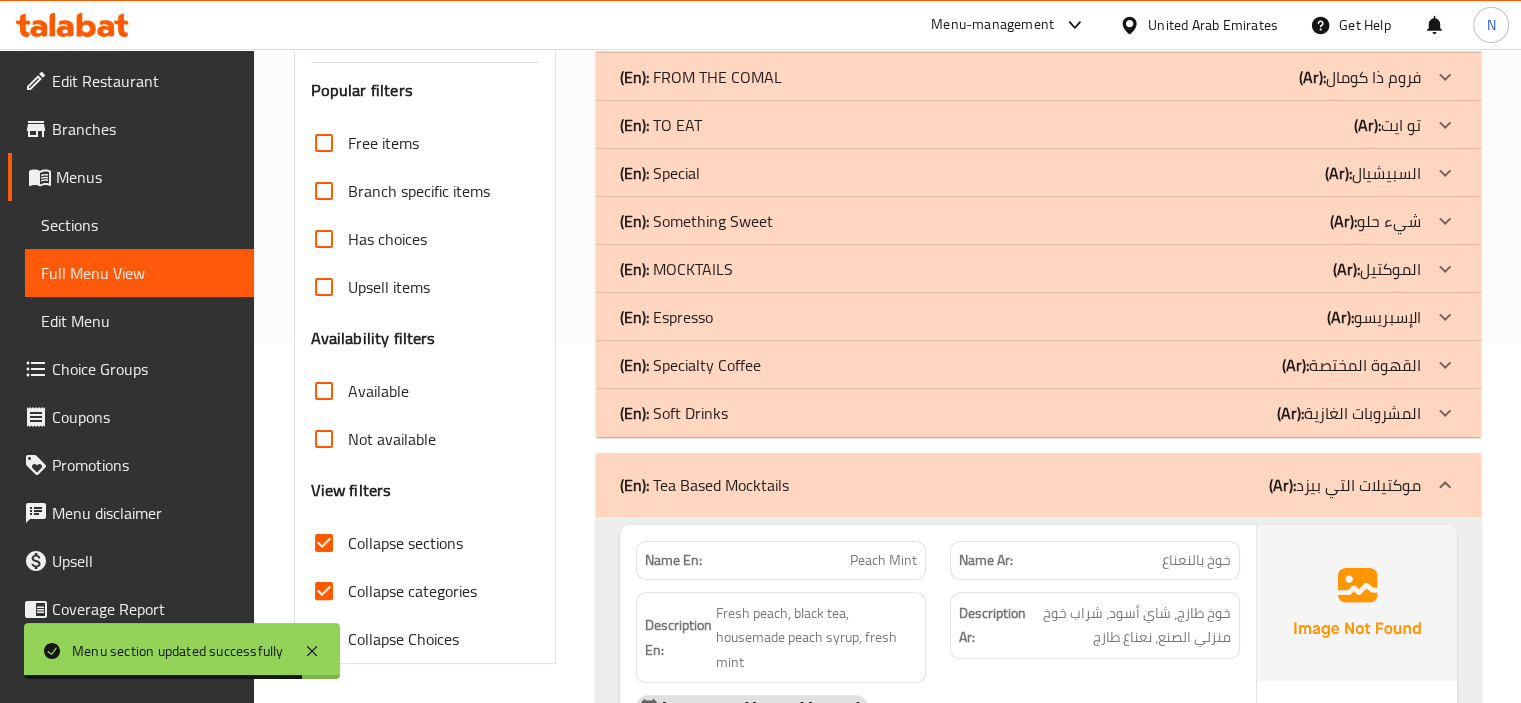 click on "(En):   Soft Drinks (Ar): المشروبات الغازية" at bounding box center [1038, -67] 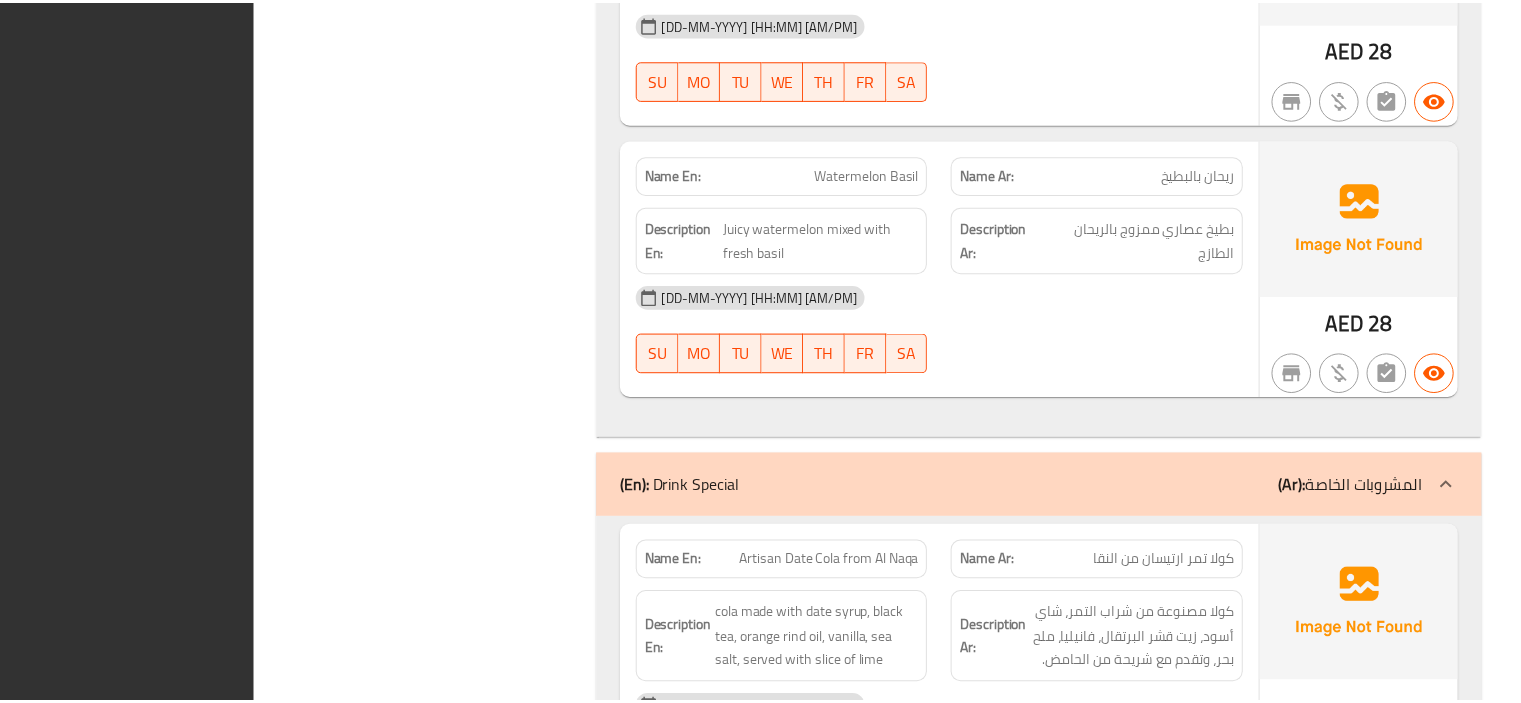 scroll, scrollTop: 4183, scrollLeft: 0, axis: vertical 